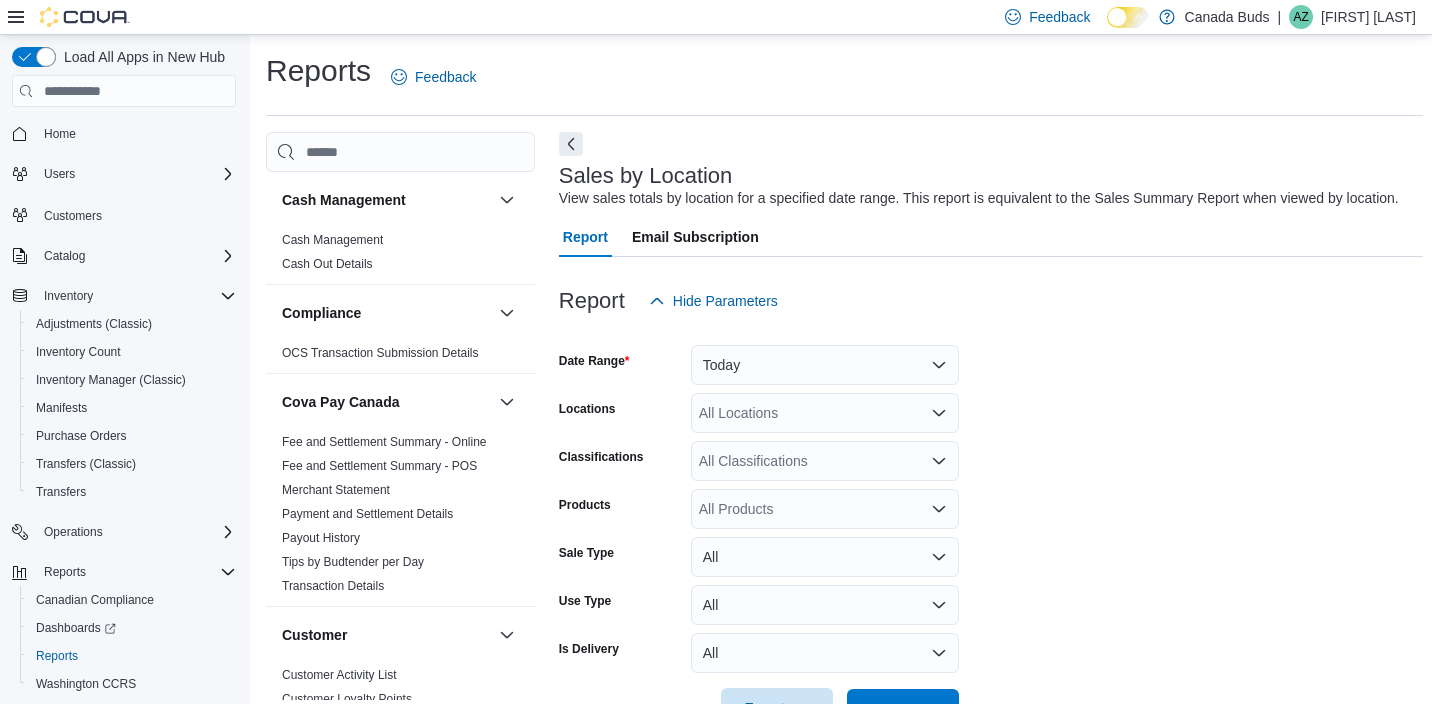 scroll, scrollTop: 546, scrollLeft: 0, axis: vertical 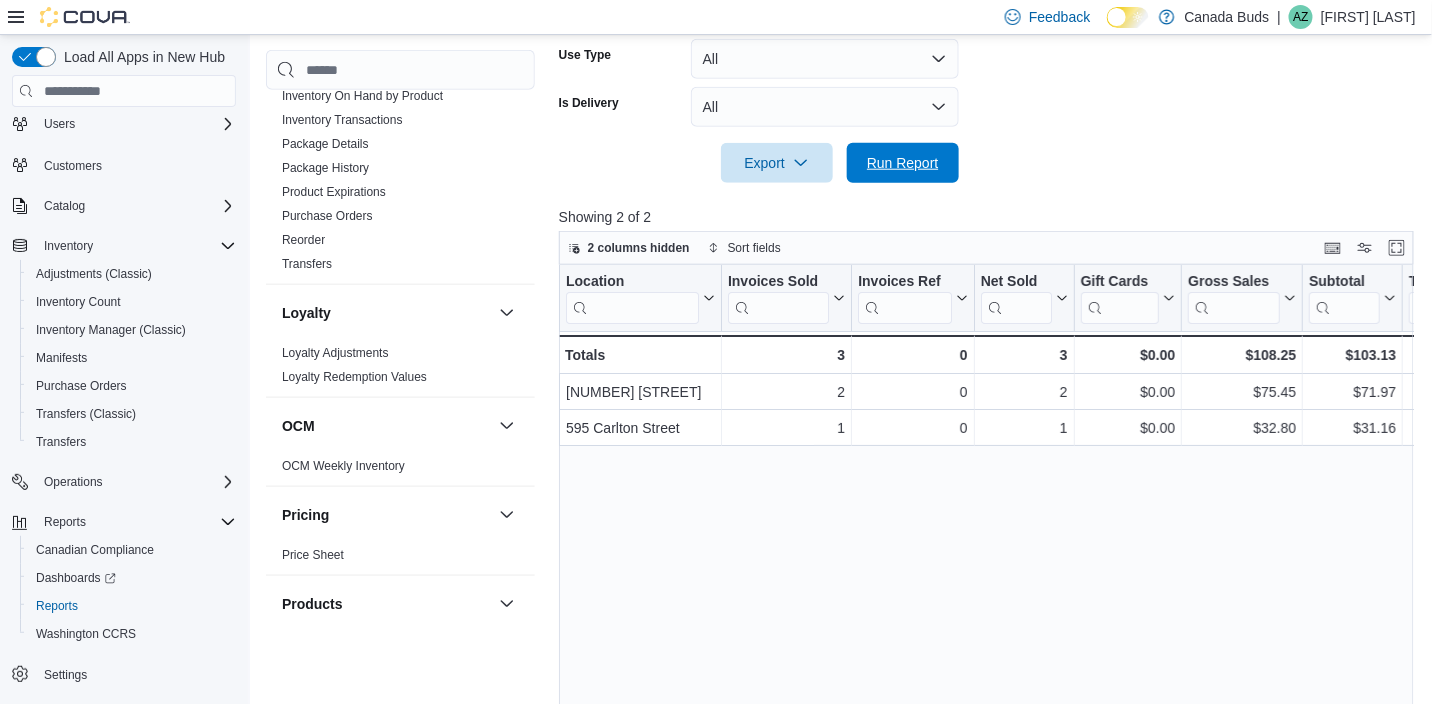 drag, startPoint x: 868, startPoint y: 154, endPoint x: 617, endPoint y: 6, distance: 291.3846 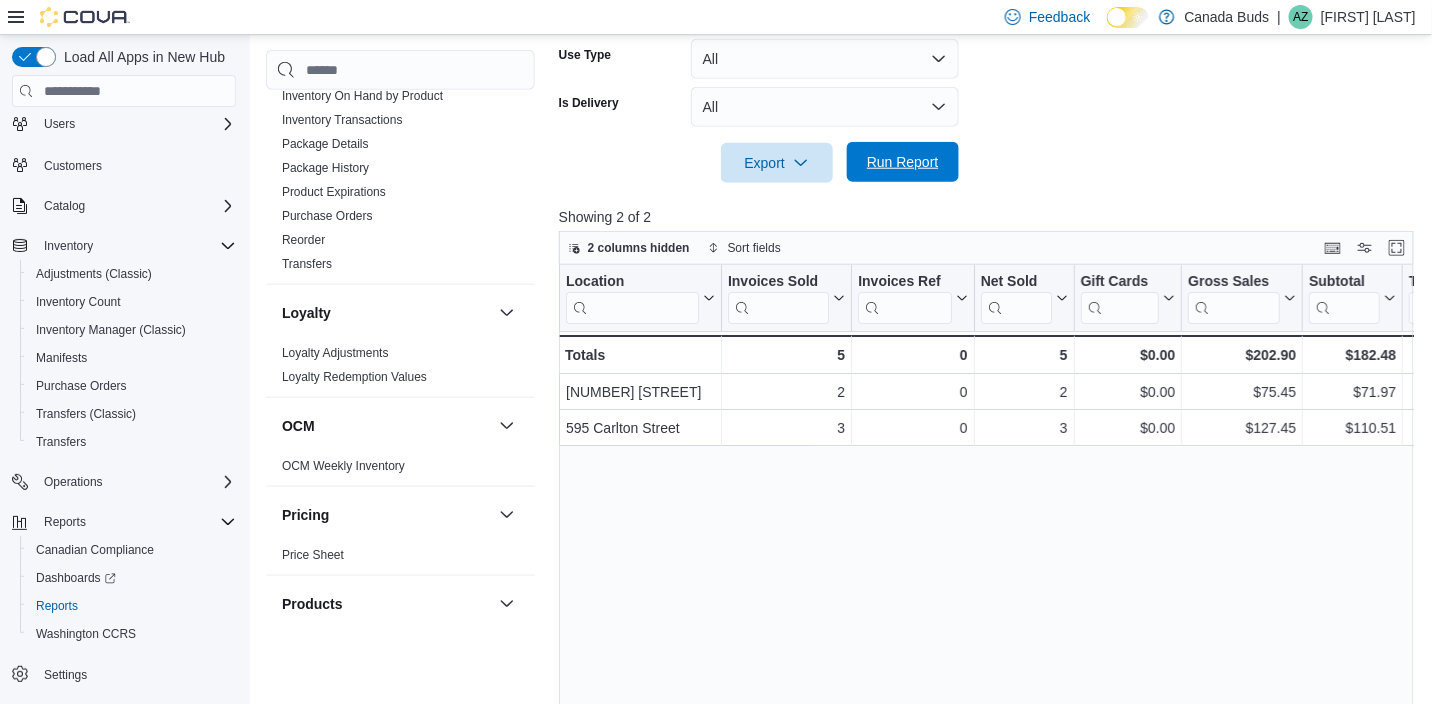 click on "Run Report" at bounding box center [903, 162] 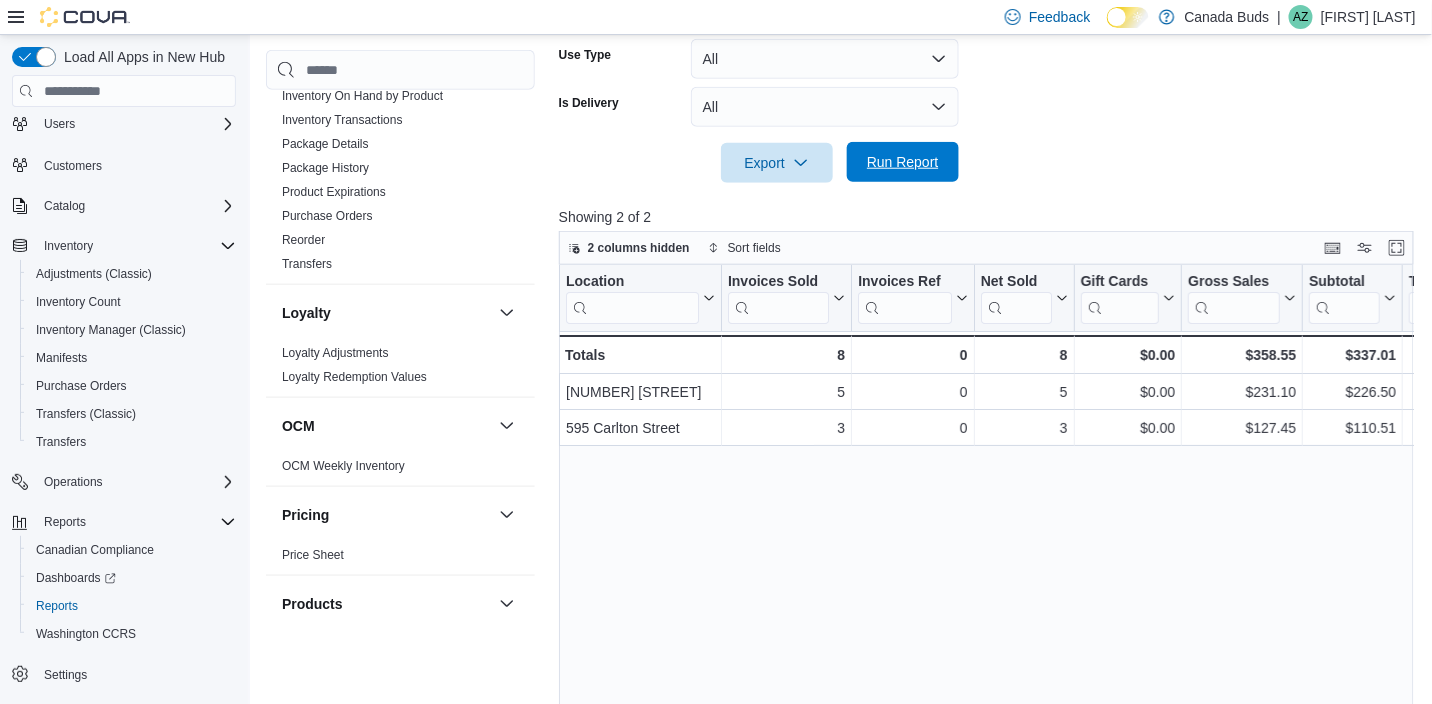 click on "Run Report" at bounding box center (903, 162) 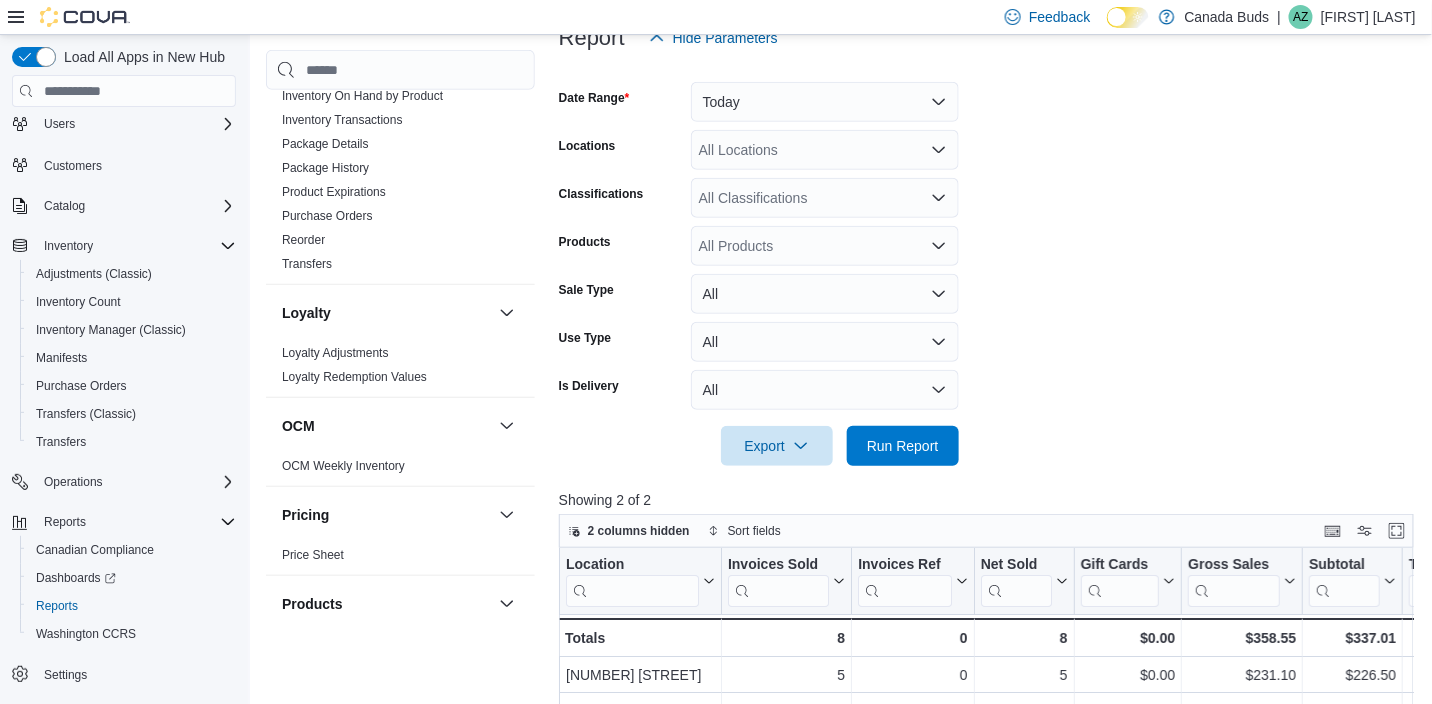 scroll, scrollTop: 446, scrollLeft: 0, axis: vertical 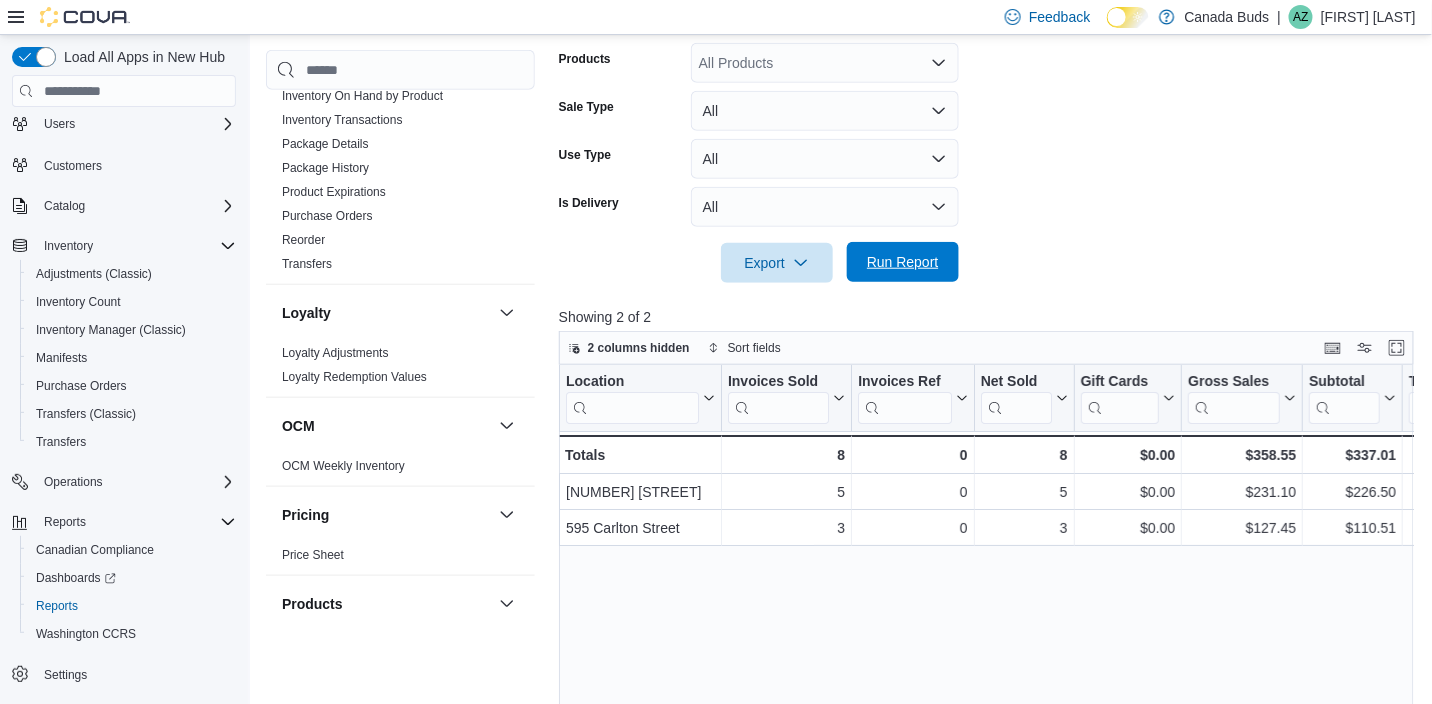 click on "Run Report" at bounding box center (903, 262) 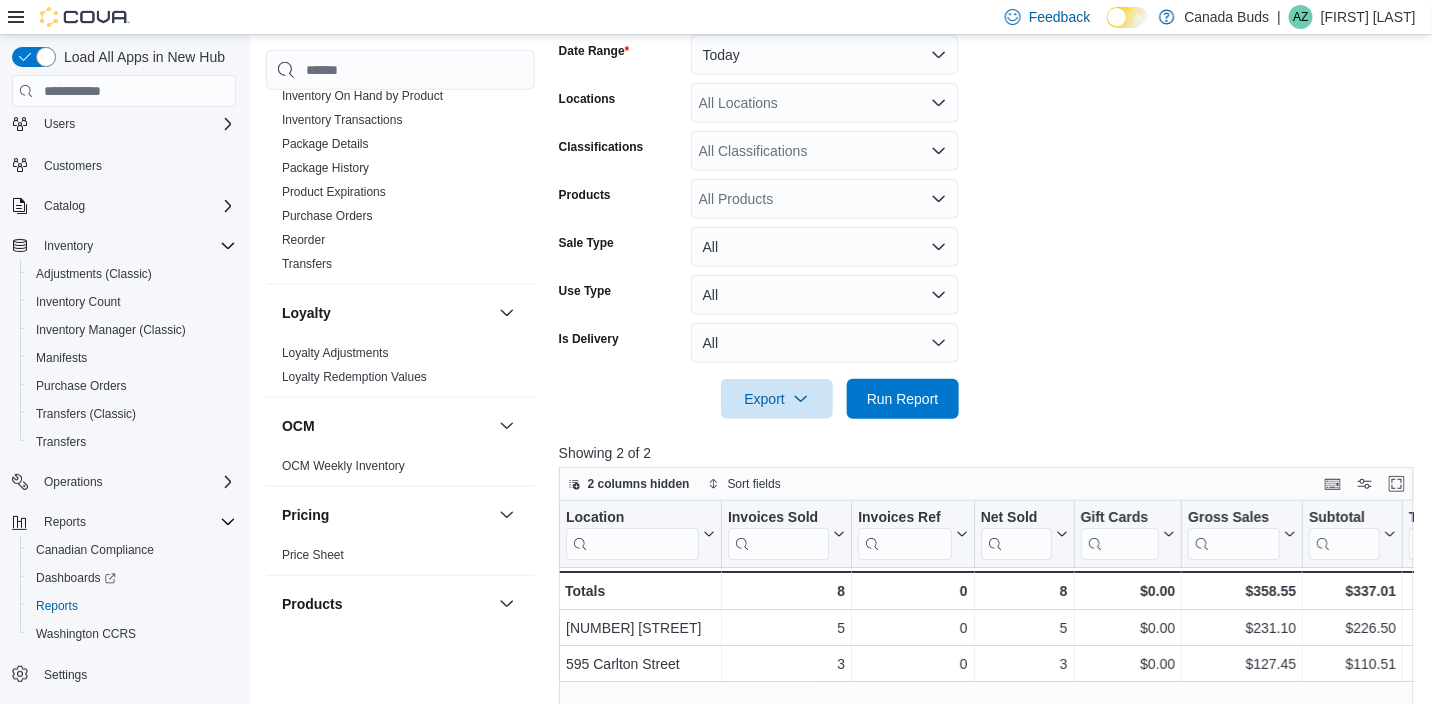 scroll, scrollTop: 146, scrollLeft: 0, axis: vertical 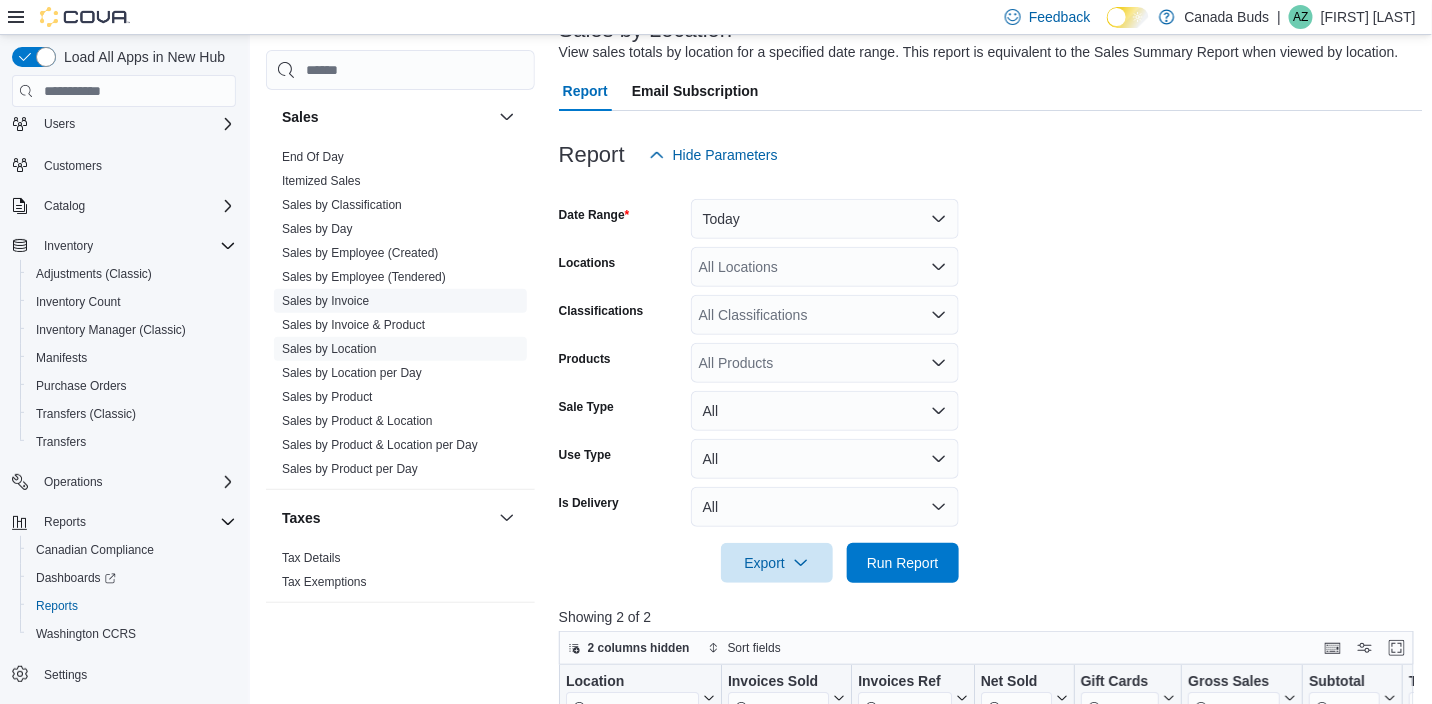click on "Sales by Invoice" at bounding box center [325, 301] 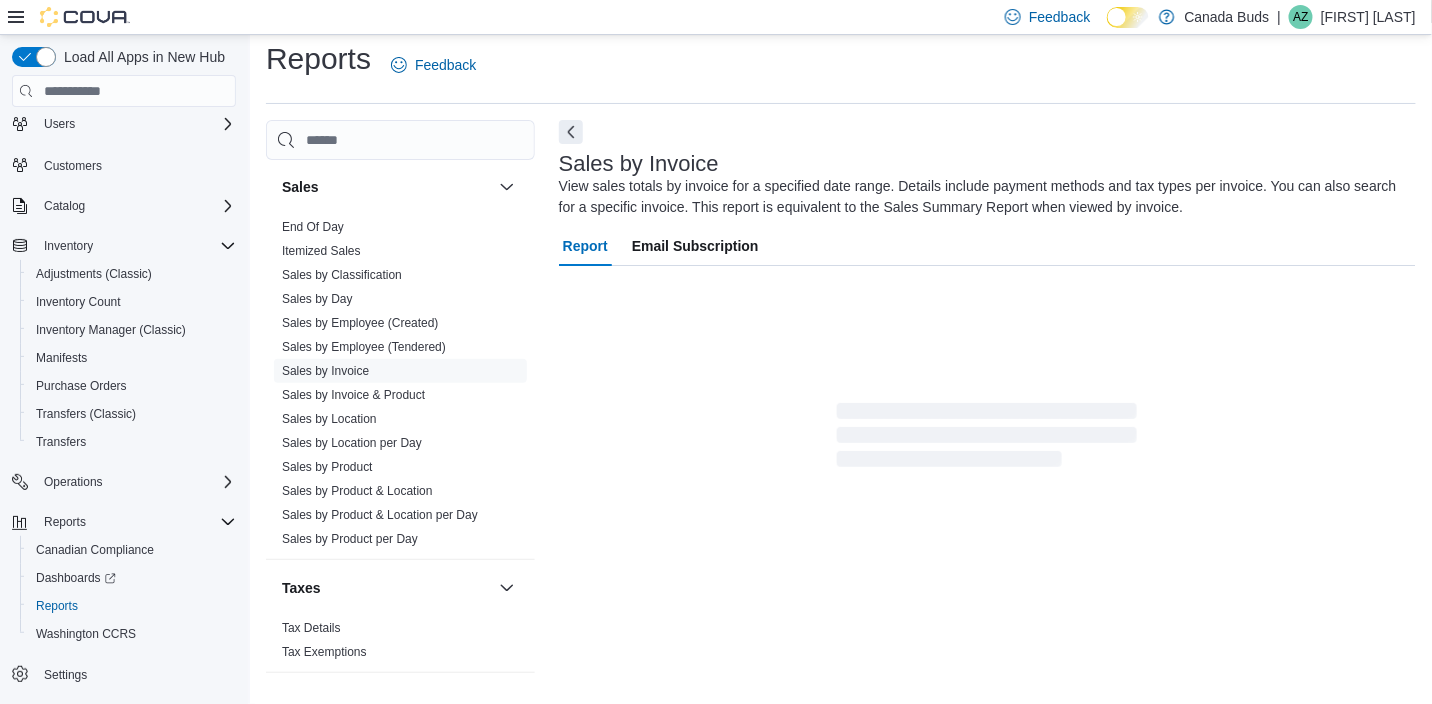 scroll, scrollTop: 66, scrollLeft: 0, axis: vertical 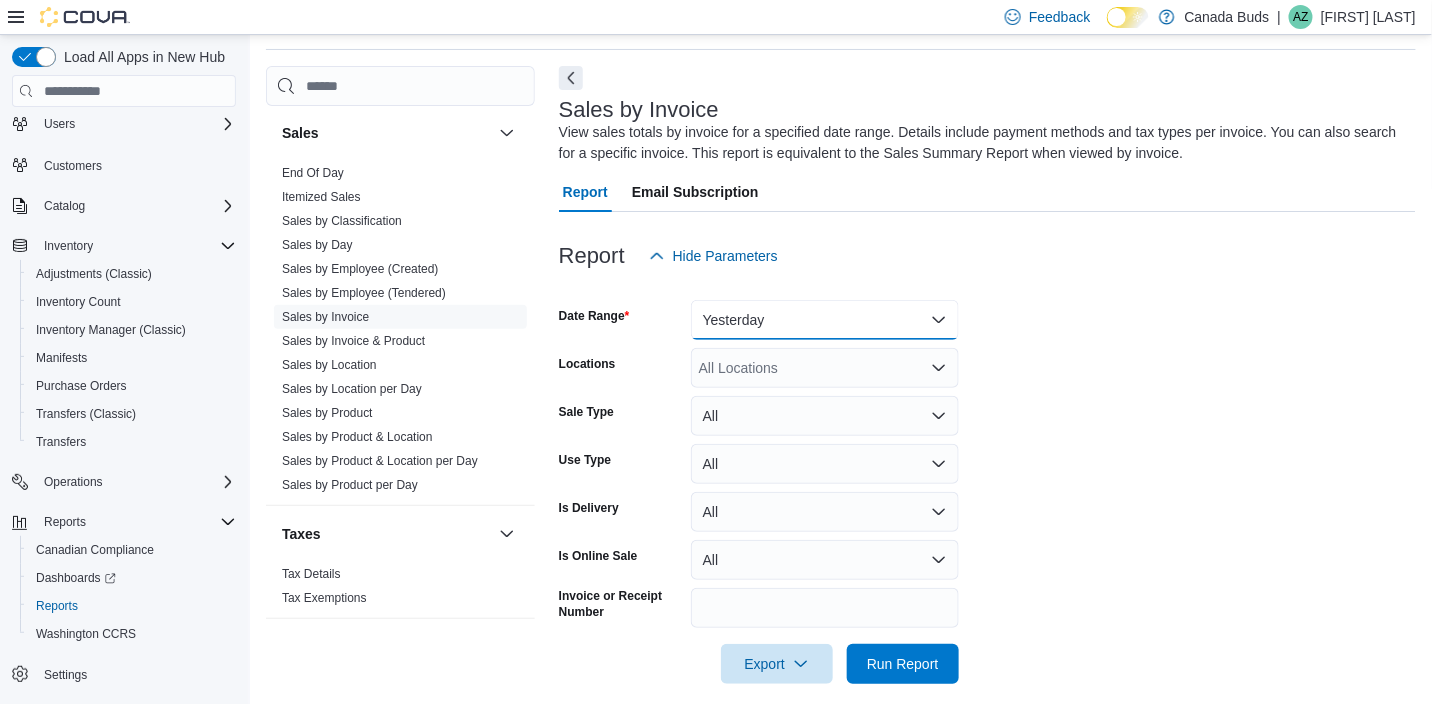 click on "Yesterday" at bounding box center [825, 320] 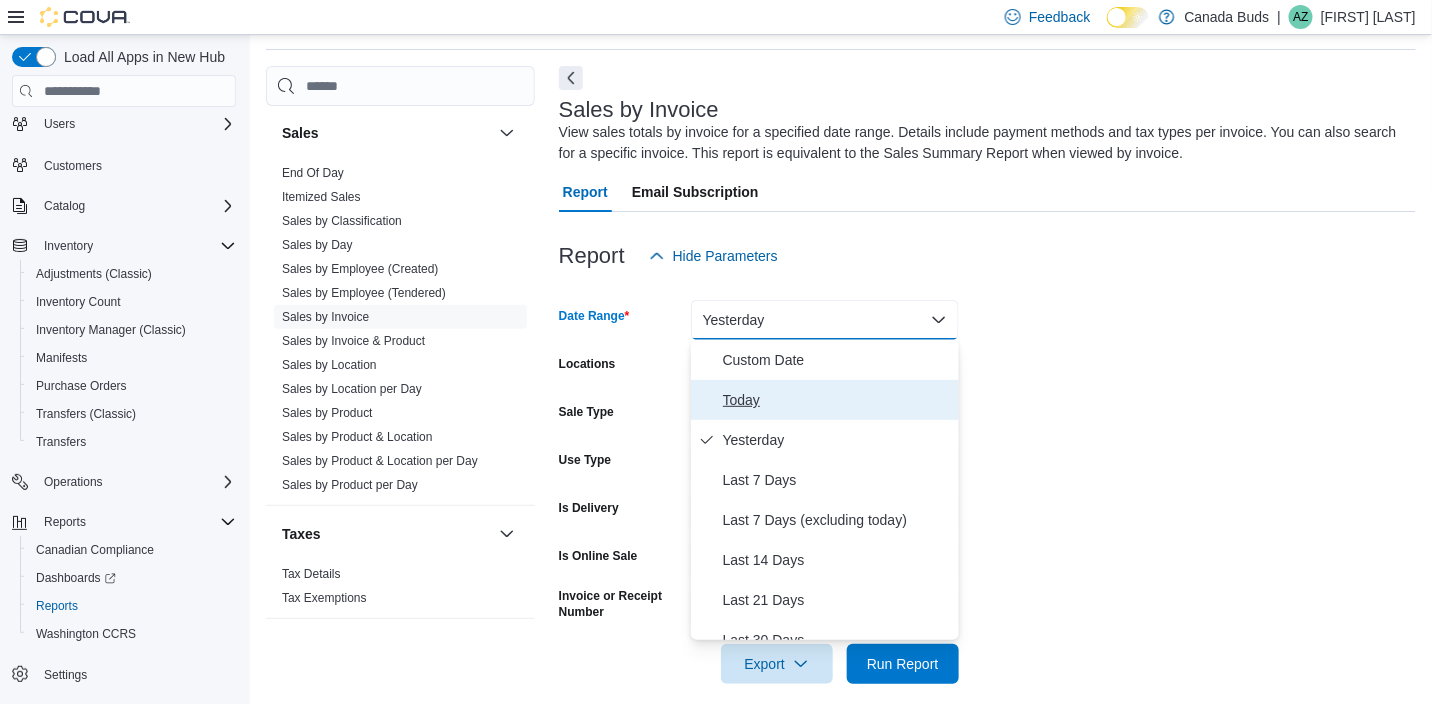 click on "Today" at bounding box center [837, 400] 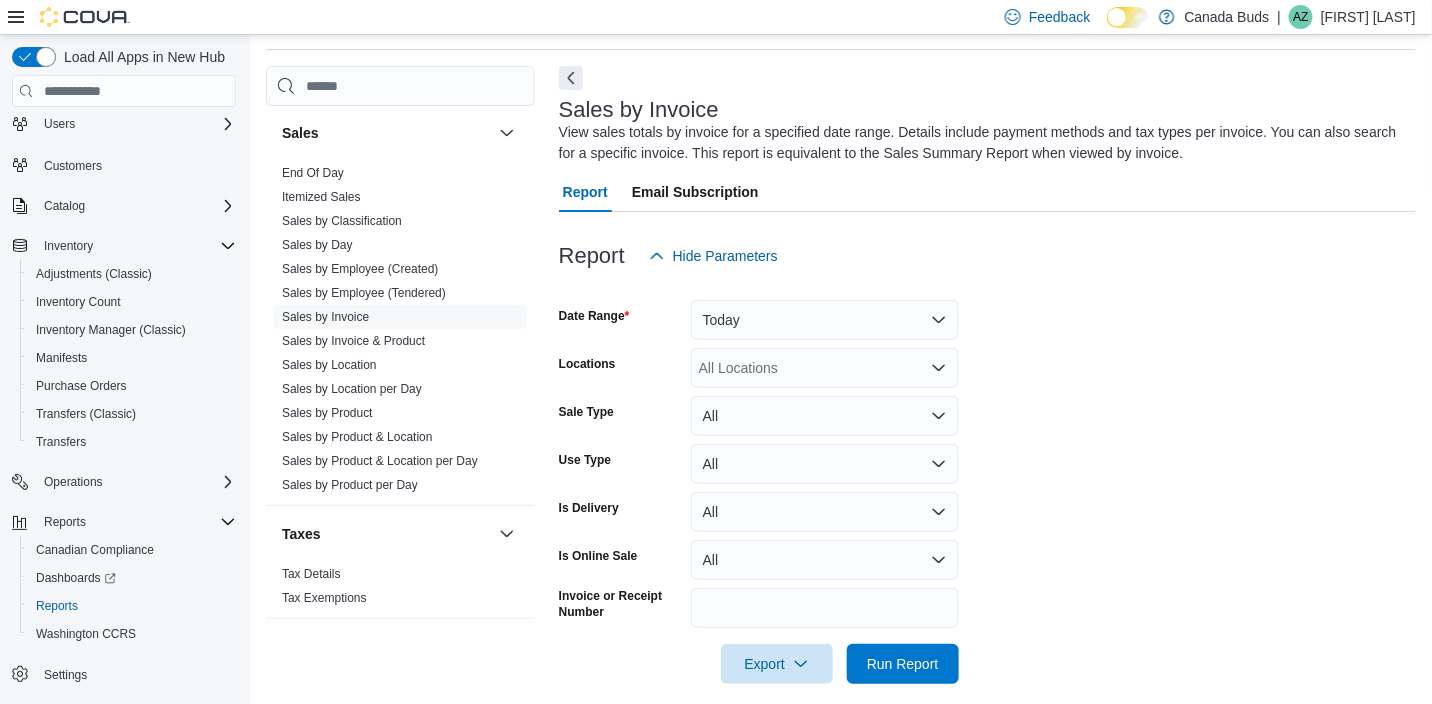 click on "All Locations" at bounding box center [825, 368] 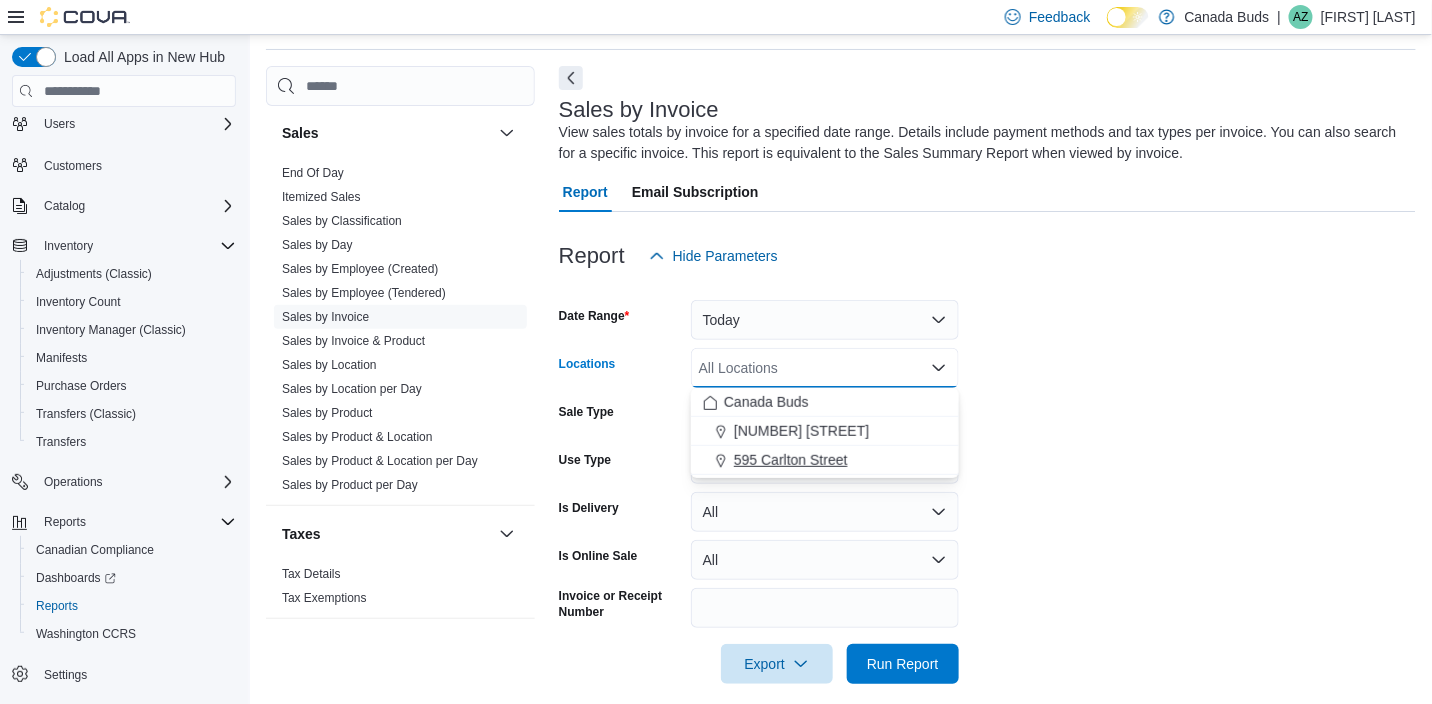 click on "595 Carlton Street" at bounding box center [791, 460] 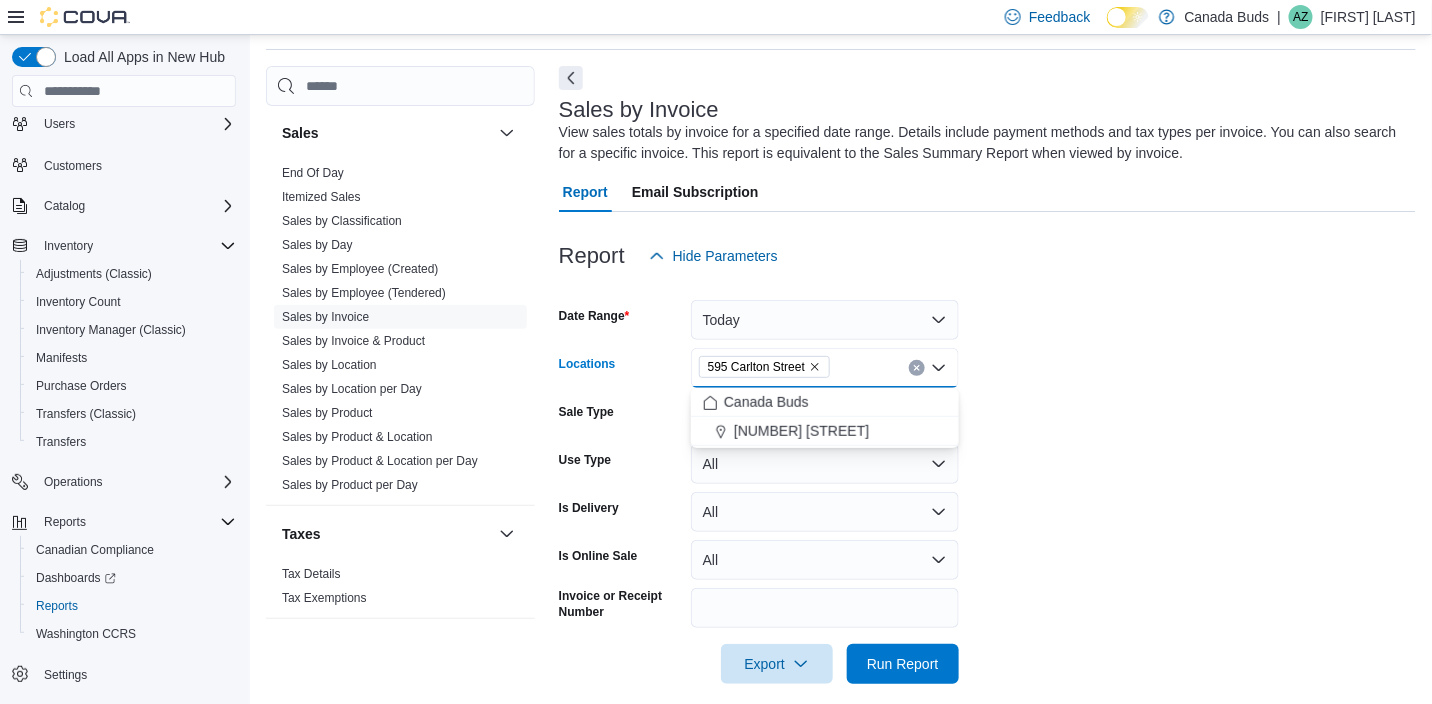 click on "Date Range Today Locations 595 Carlton Street Combo box. Selected. 595 Carlton Street. Press Backspace to delete 595 Carlton Street. Combo box input. All Locations. Type some text or, to display a list of choices, press Down Arrow. To exit the list of choices, press Escape. Sale Type All Use Type All Is Delivery All Is Online Sale All Invoice or Receipt Number Export  Run Report" at bounding box center (987, 480) 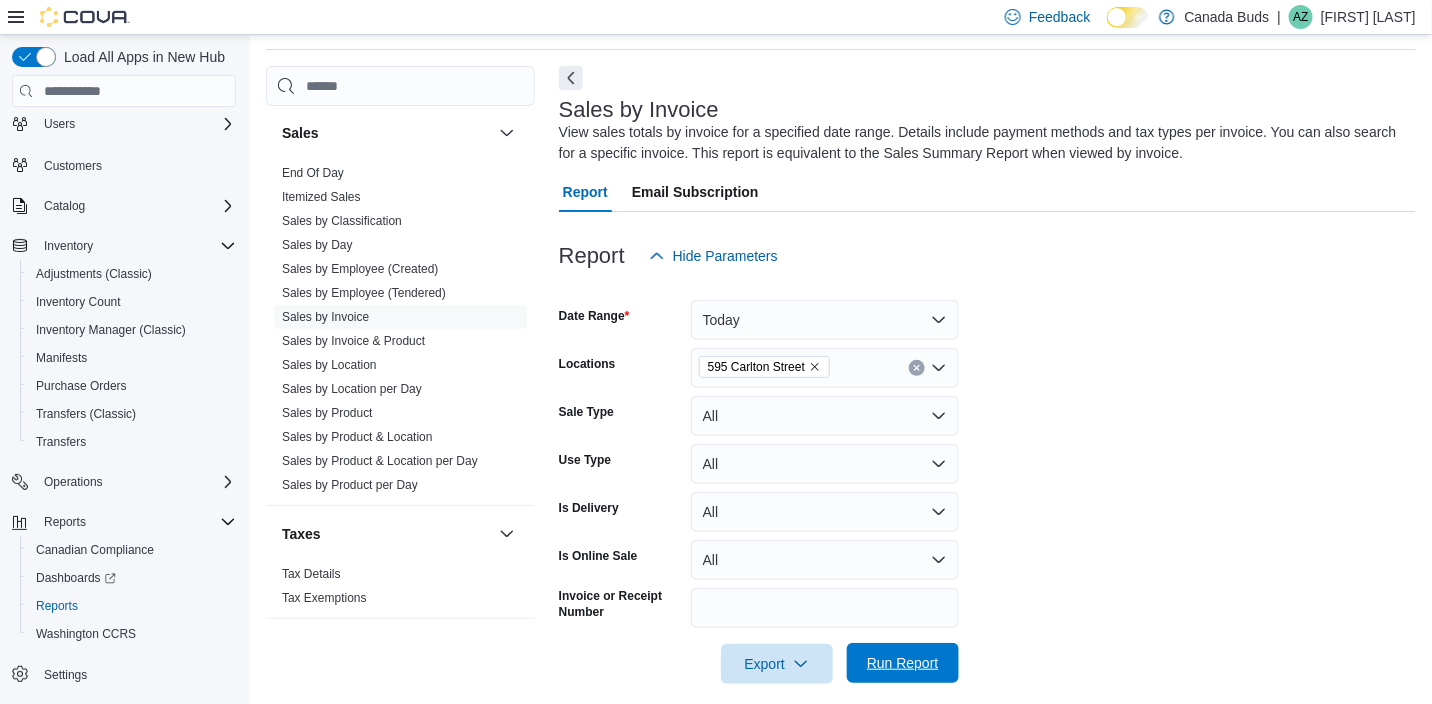 click on "Run Report" at bounding box center (903, 663) 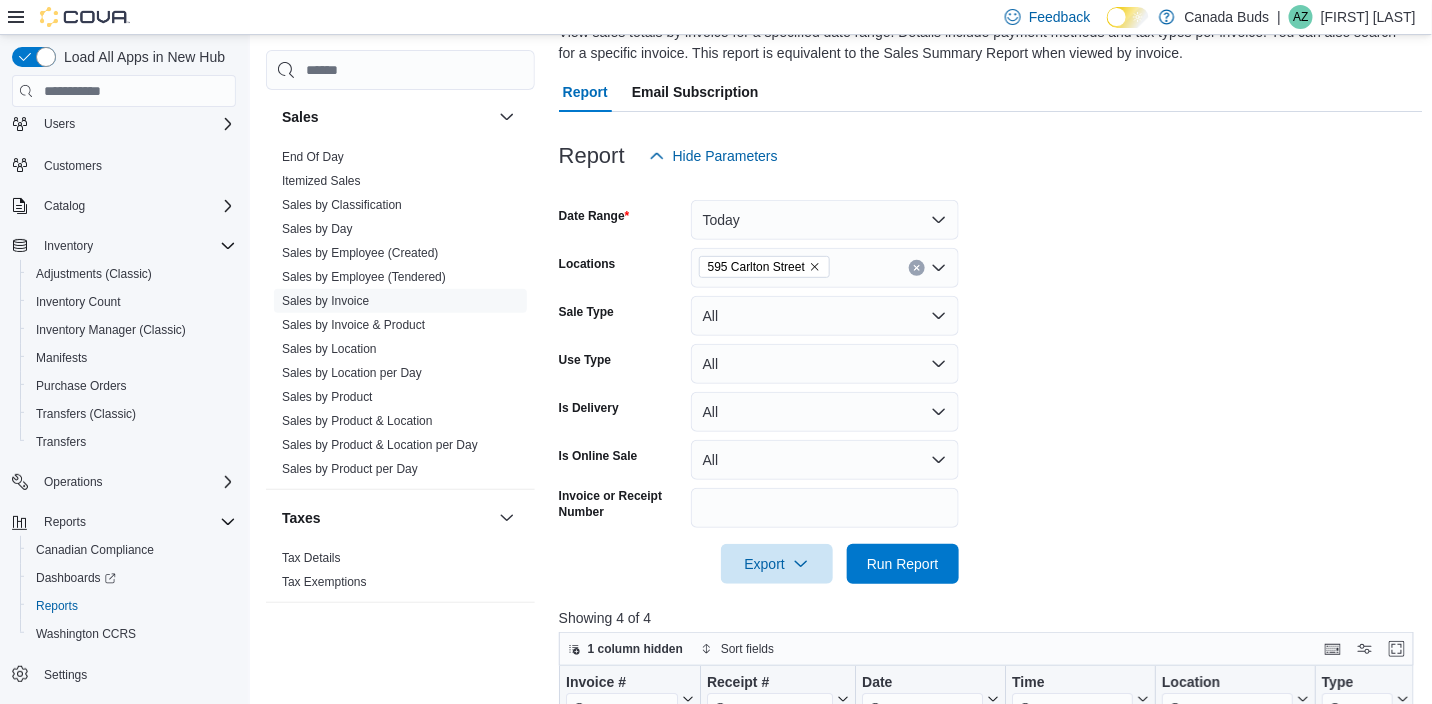 scroll, scrollTop: 666, scrollLeft: 0, axis: vertical 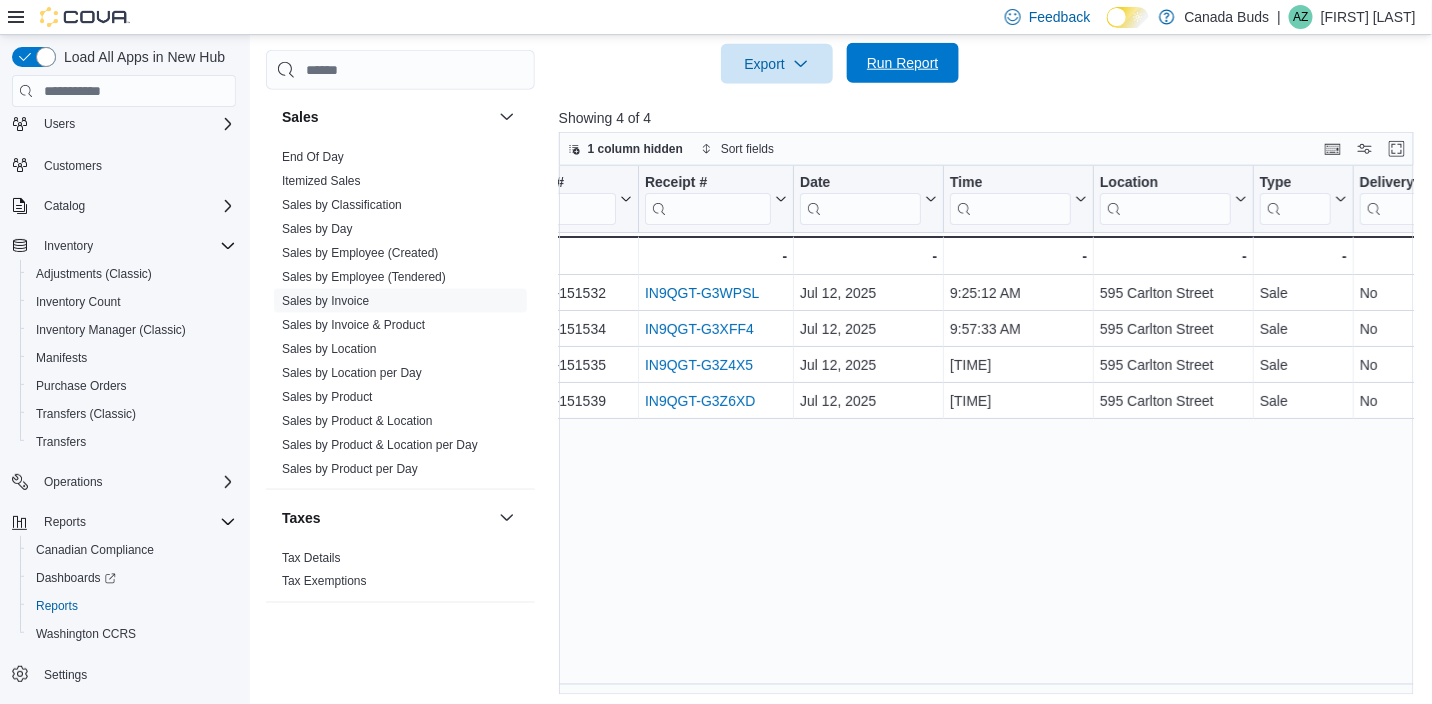 click on "Run Report" at bounding box center (903, 63) 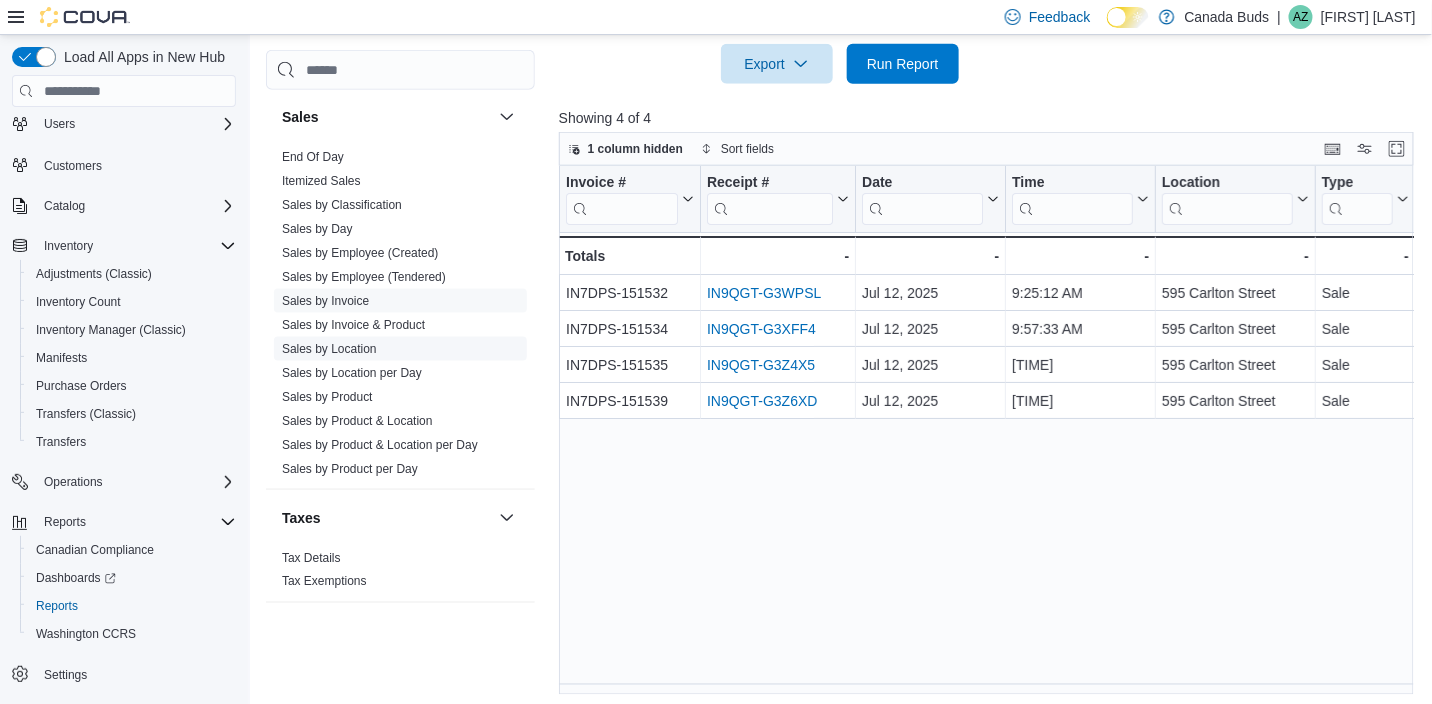 click on "Sales by Location" at bounding box center [329, 349] 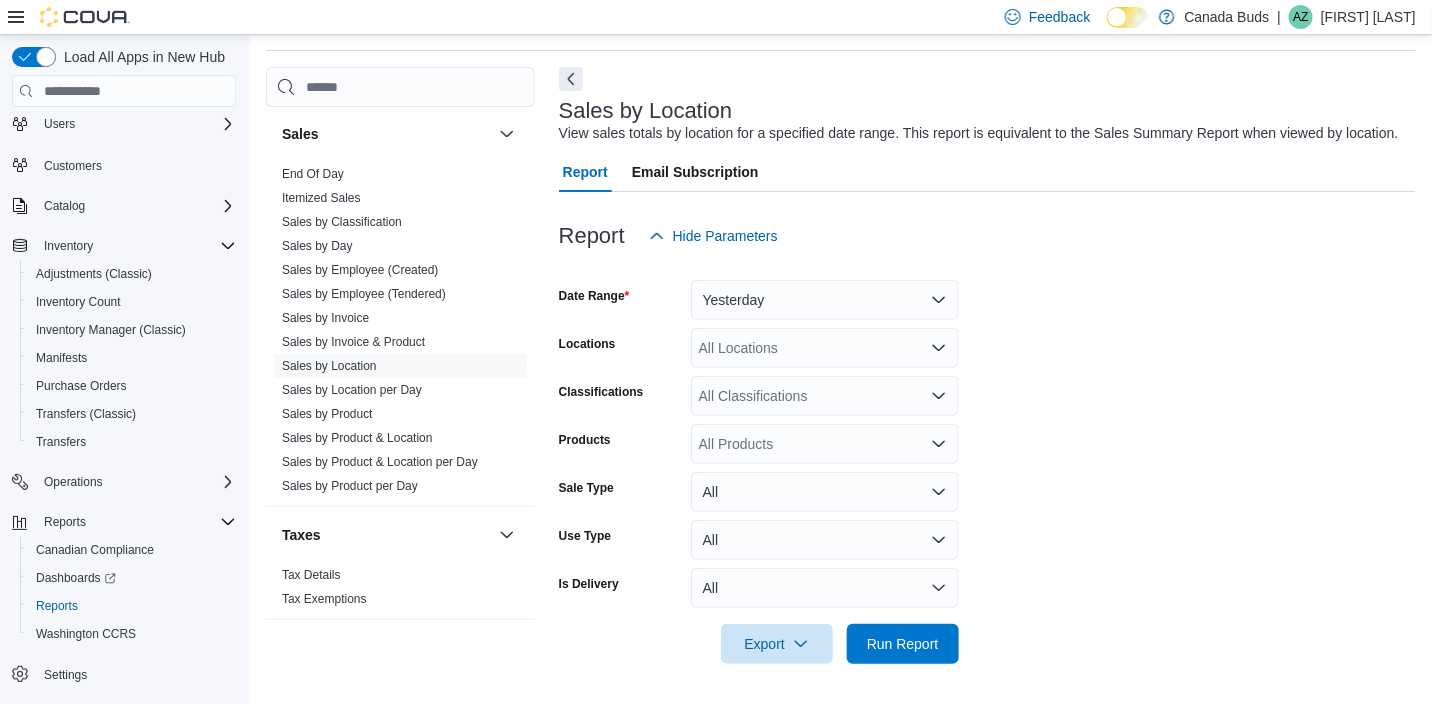scroll, scrollTop: 46, scrollLeft: 0, axis: vertical 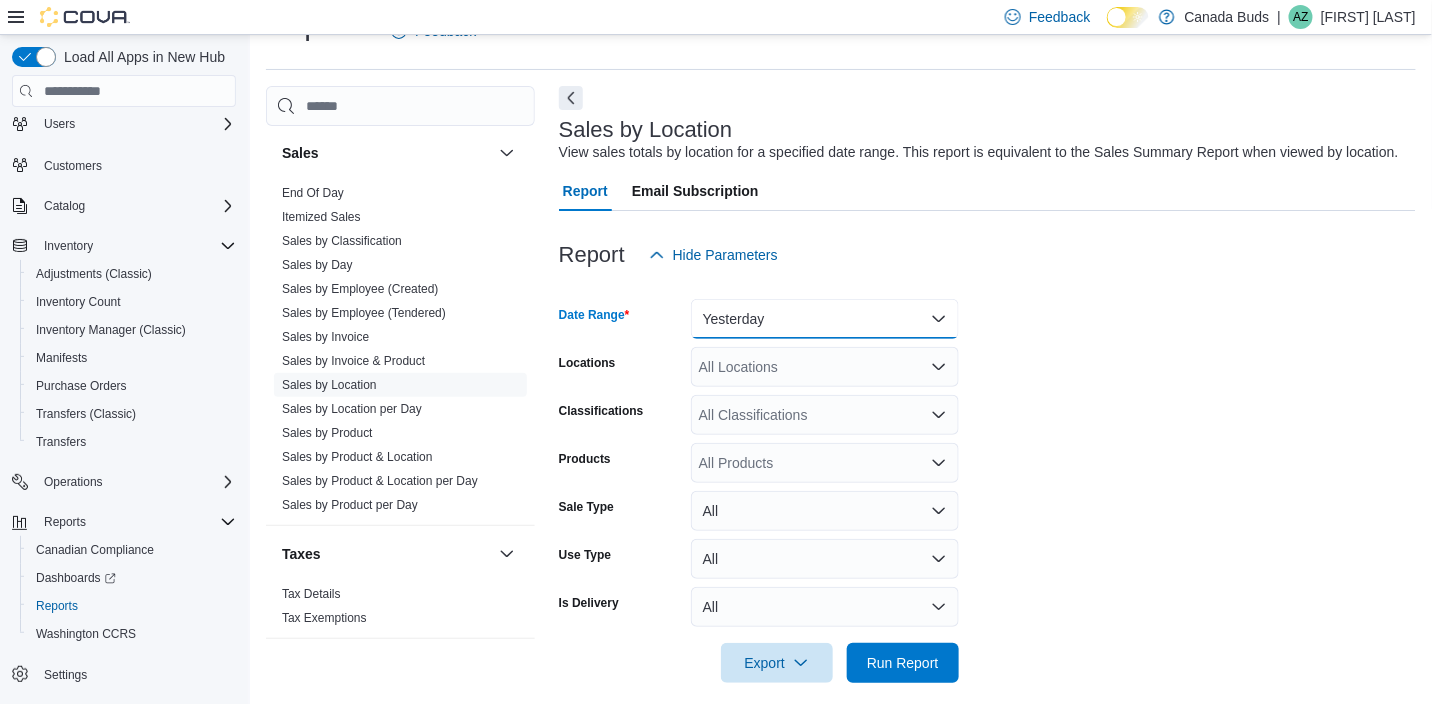 click on "Yesterday" at bounding box center (825, 319) 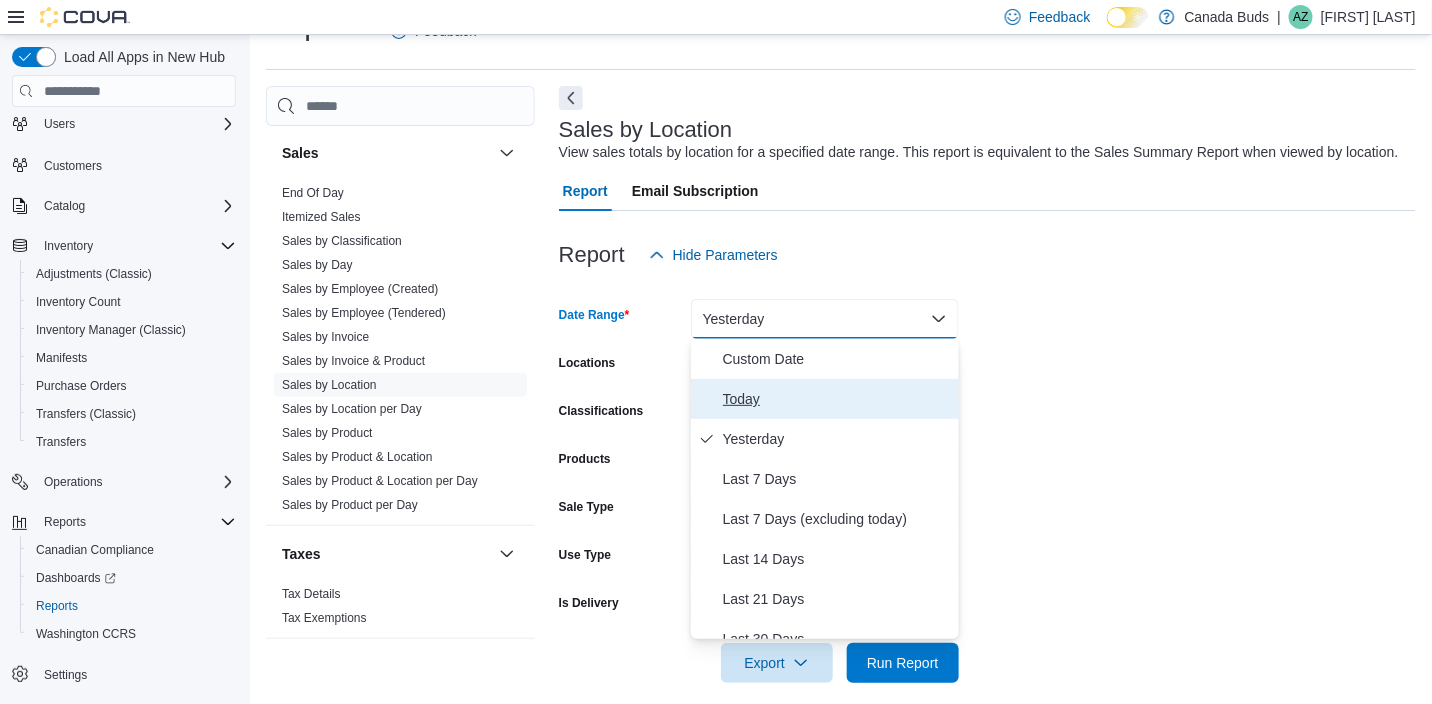 click on "Today" at bounding box center [837, 399] 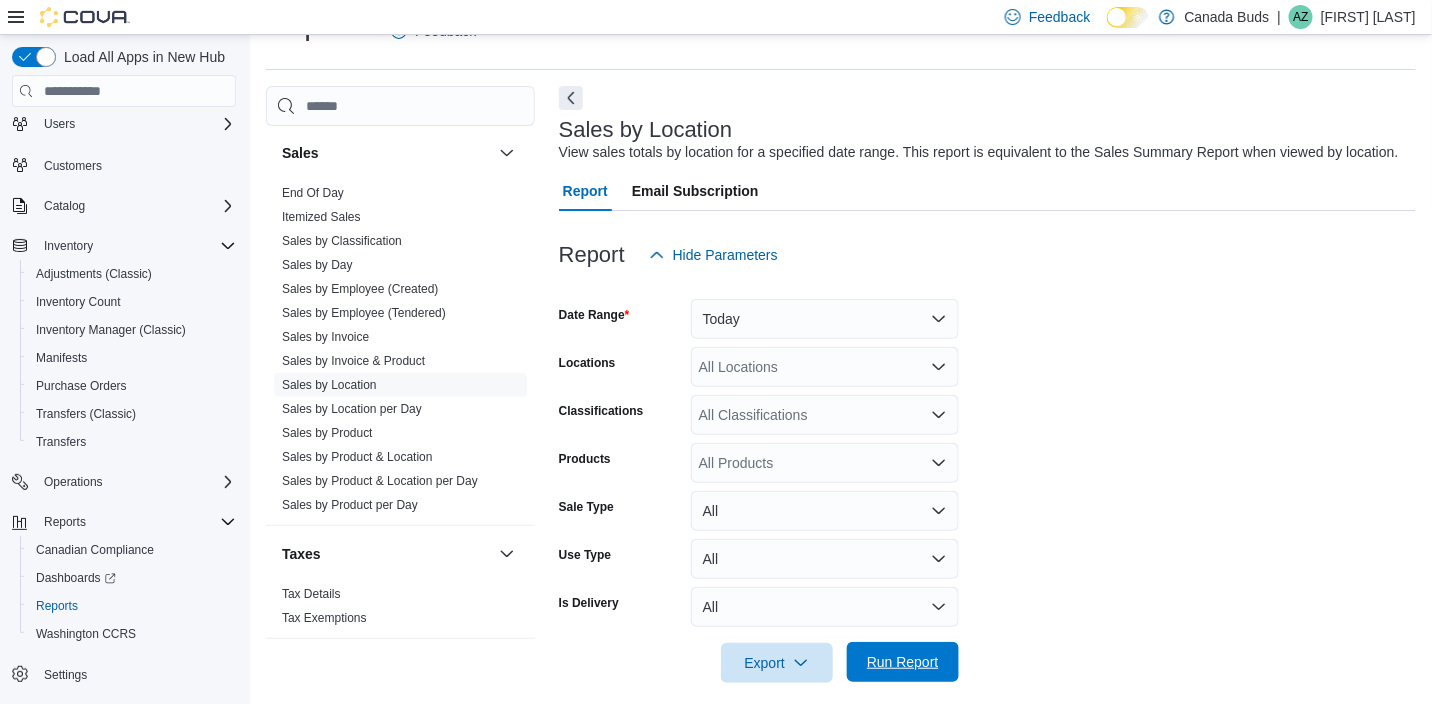 click on "Run Report" at bounding box center [903, 662] 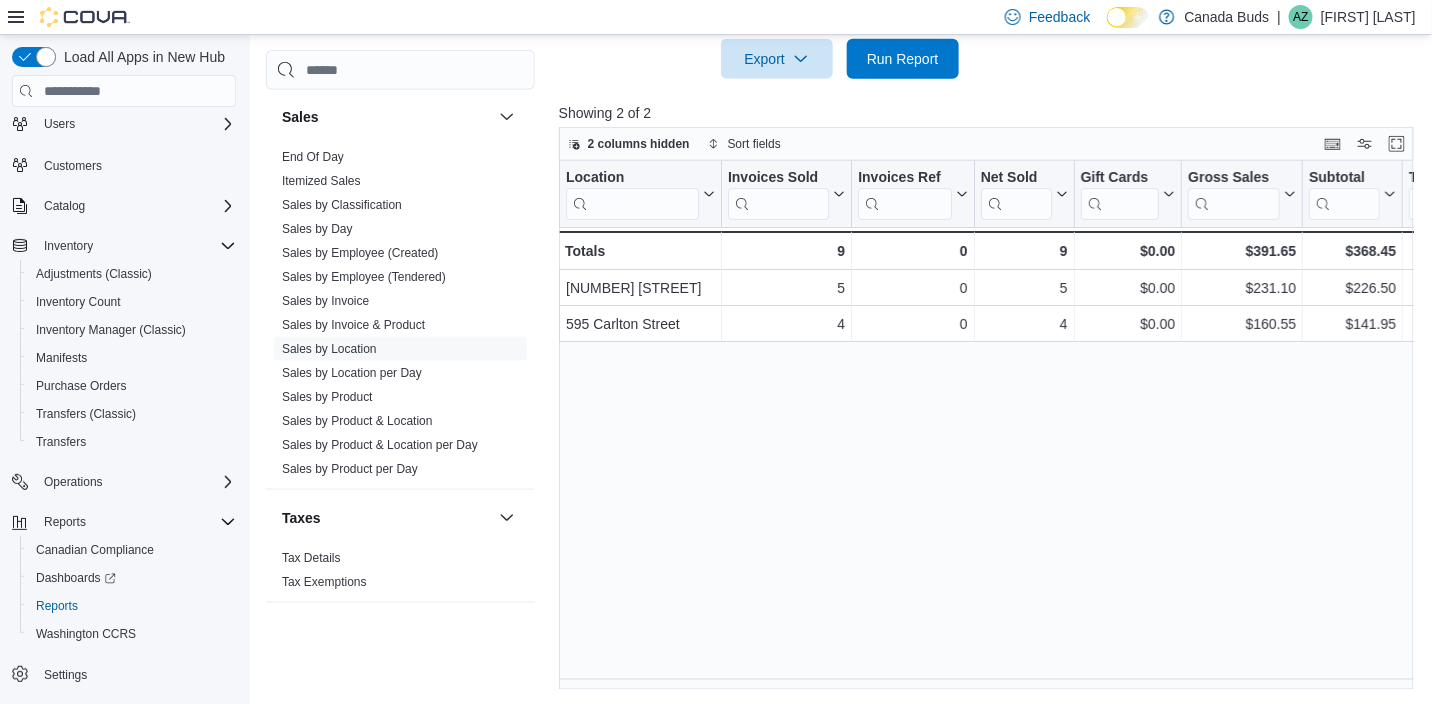 scroll, scrollTop: 652, scrollLeft: 0, axis: vertical 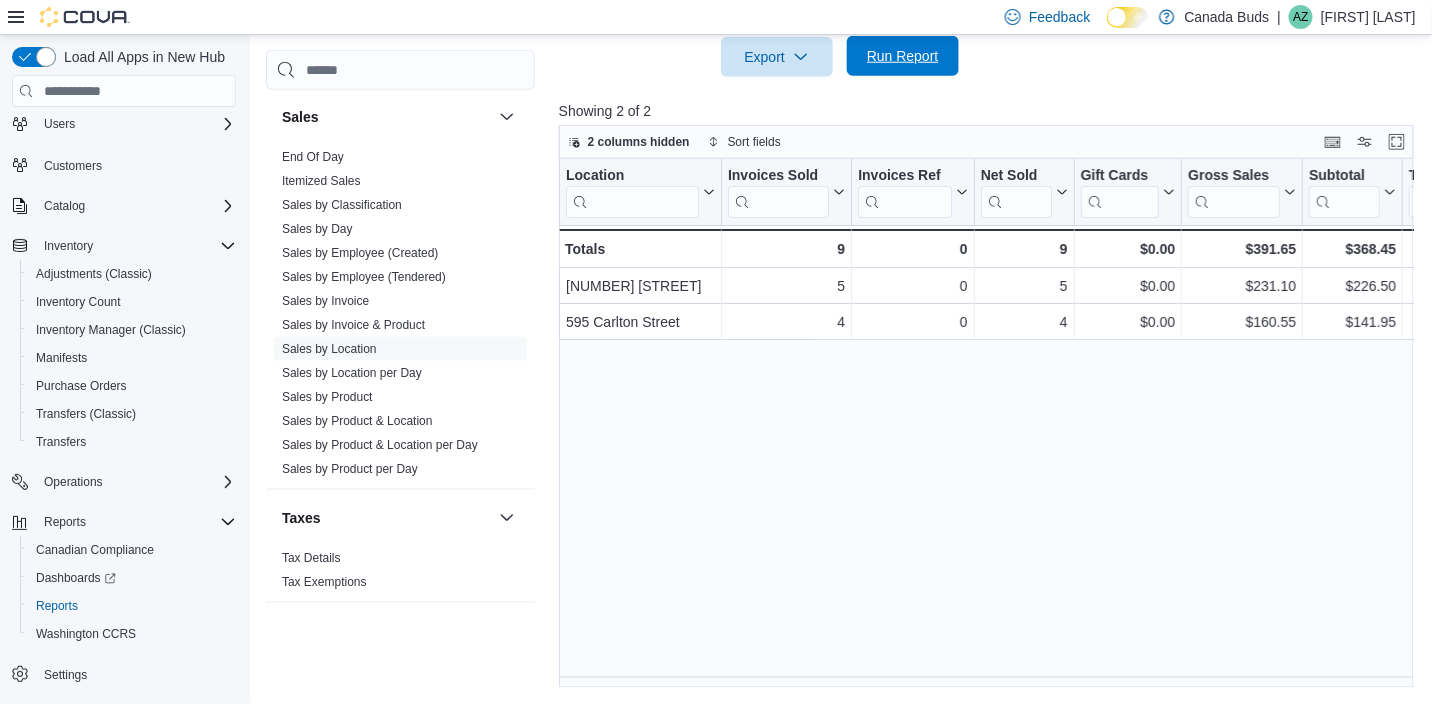 click on "Run Report" at bounding box center [903, 56] 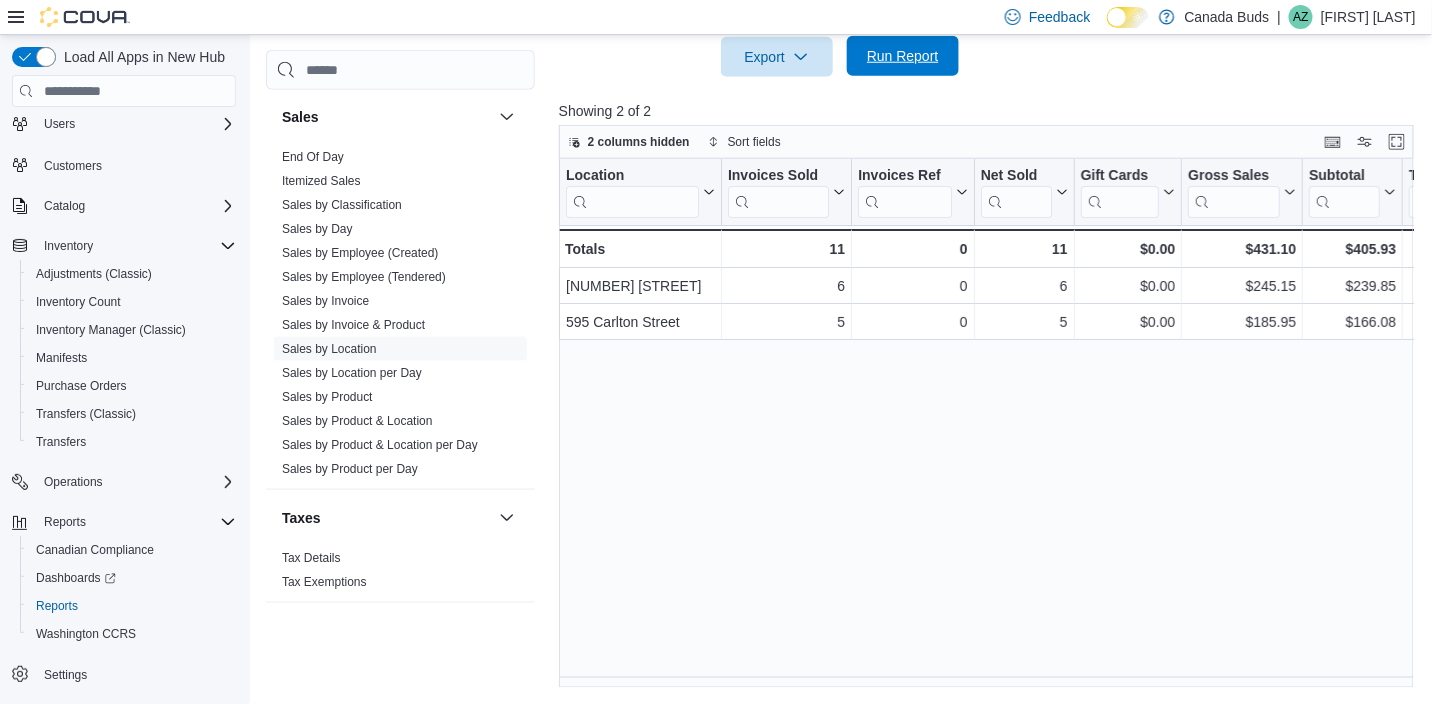 click on "Run Report" at bounding box center [903, 56] 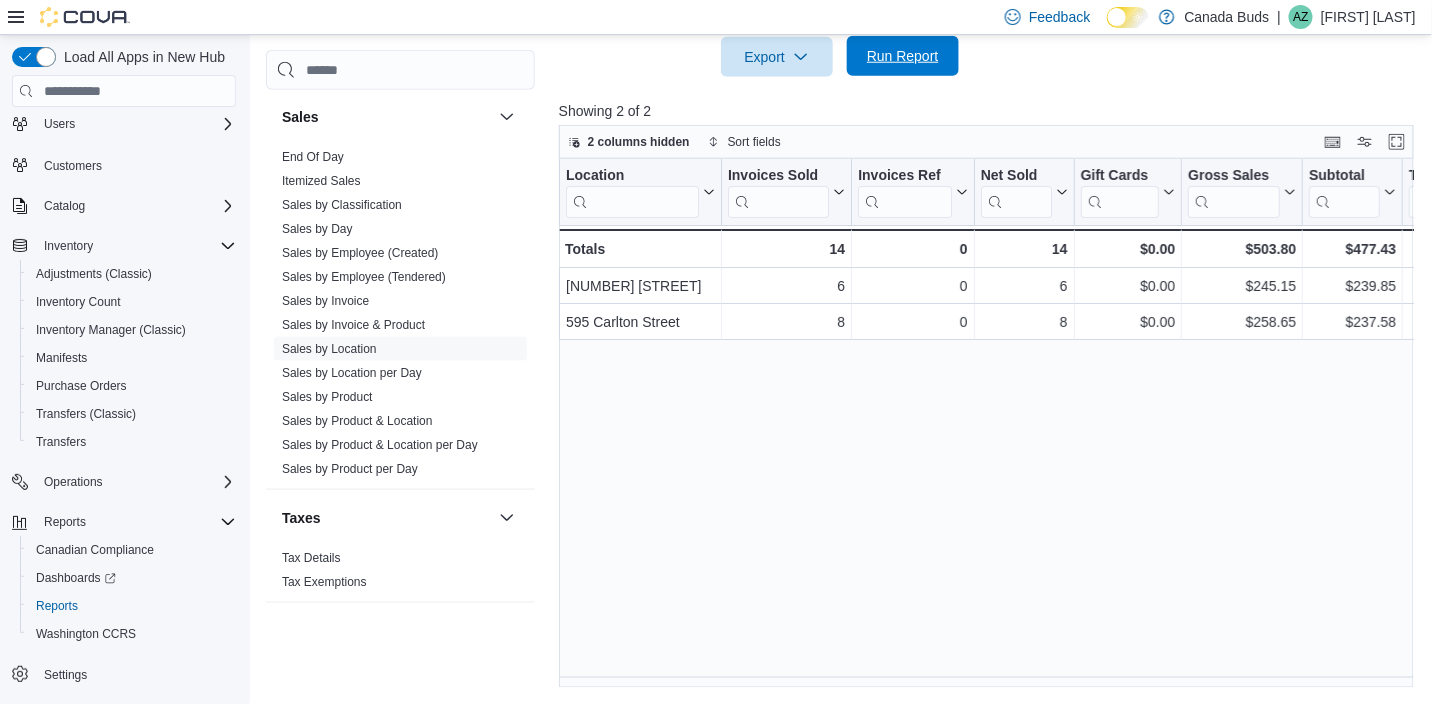 click on "Run Report" at bounding box center [903, 56] 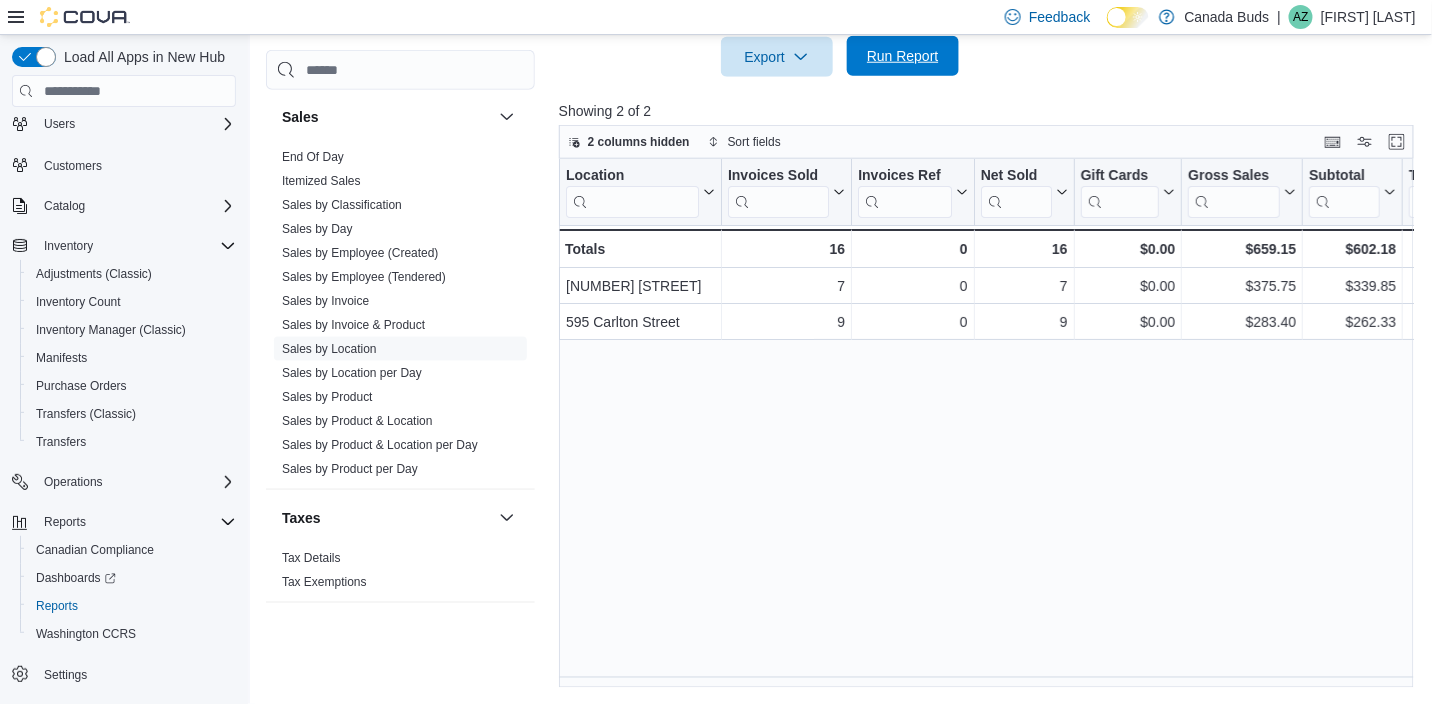 click on "Run Report" at bounding box center [903, 56] 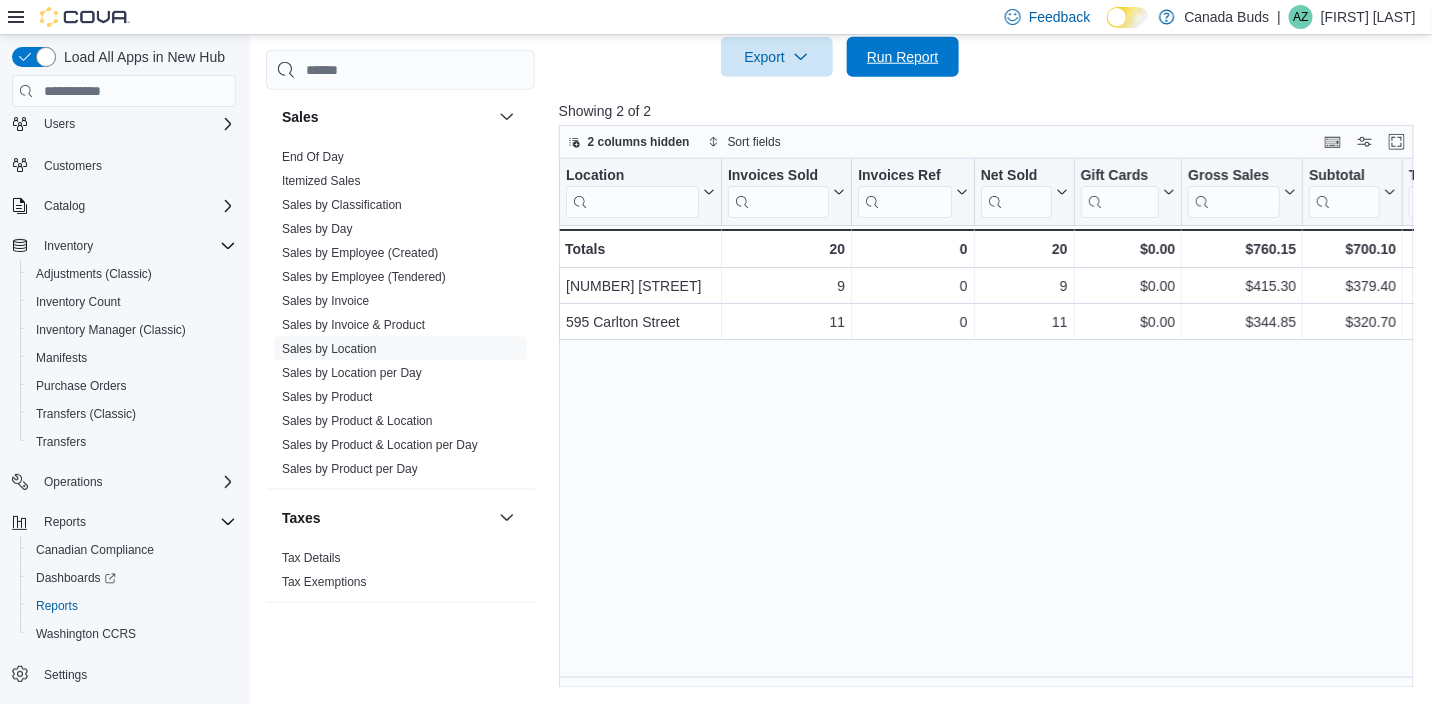 click on "Run Report" at bounding box center (903, 57) 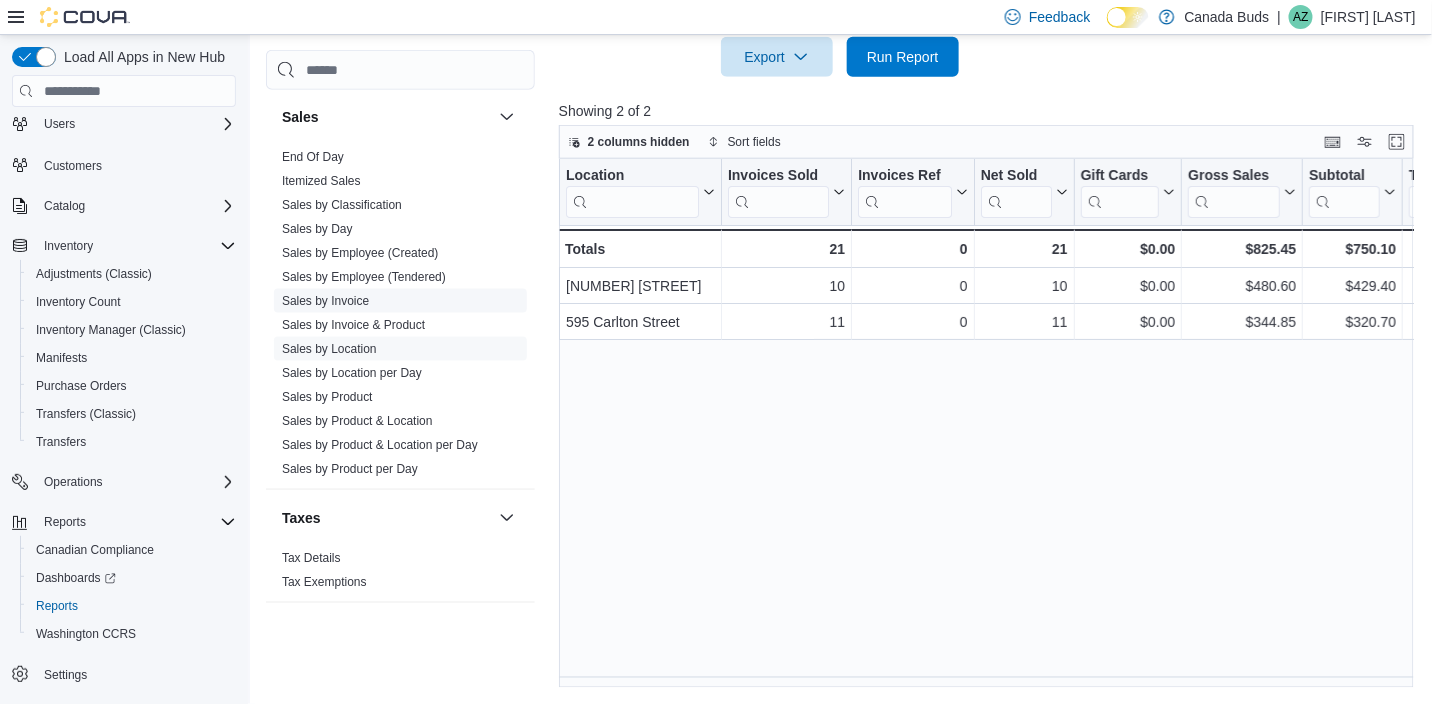 click on "Sales by Invoice" at bounding box center [325, 301] 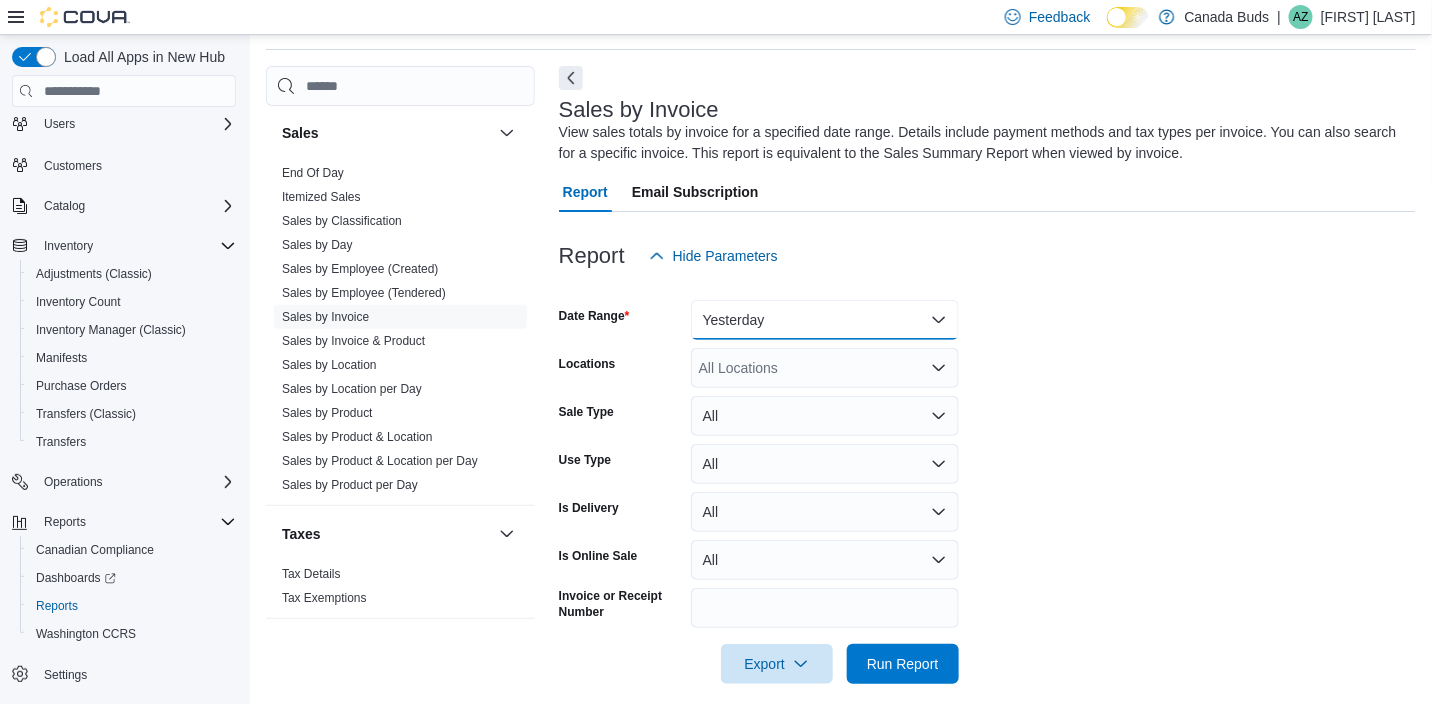 click on "Yesterday" at bounding box center (825, 320) 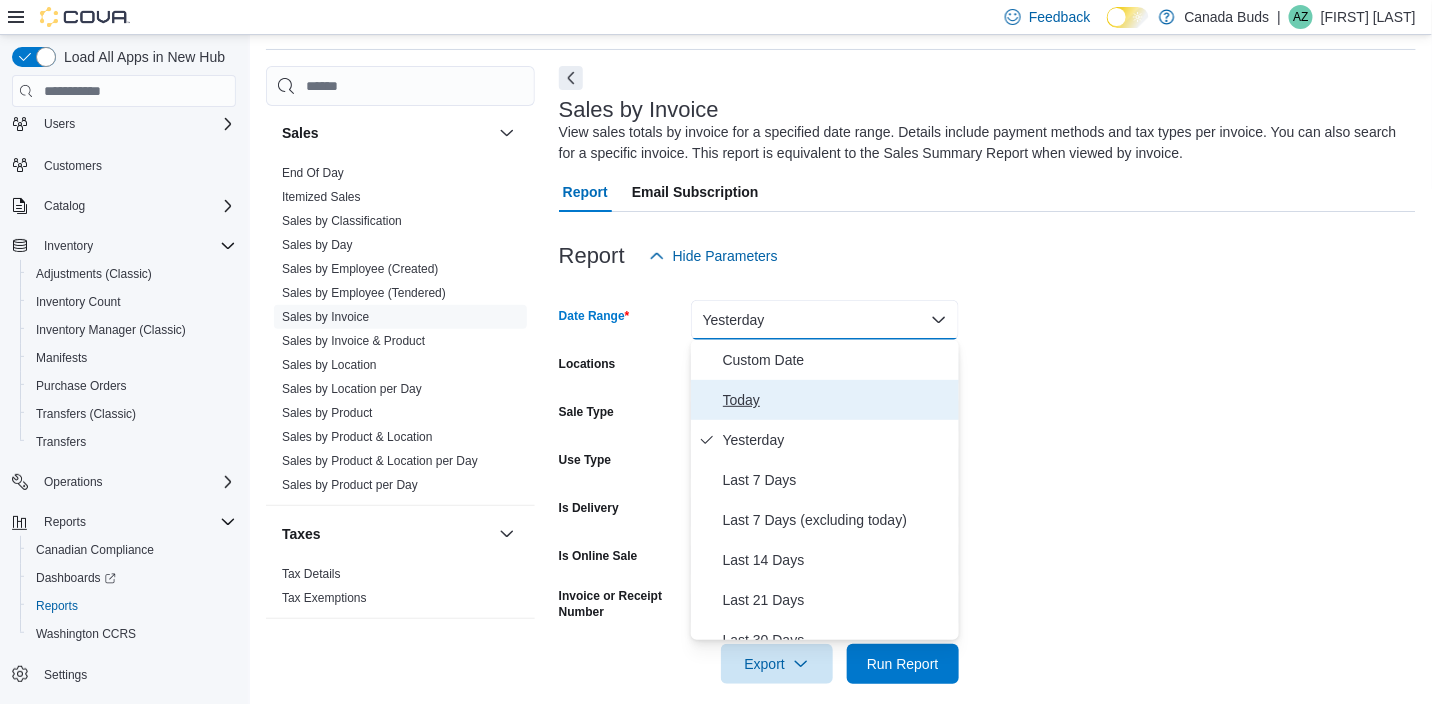 click on "Today" at bounding box center (837, 400) 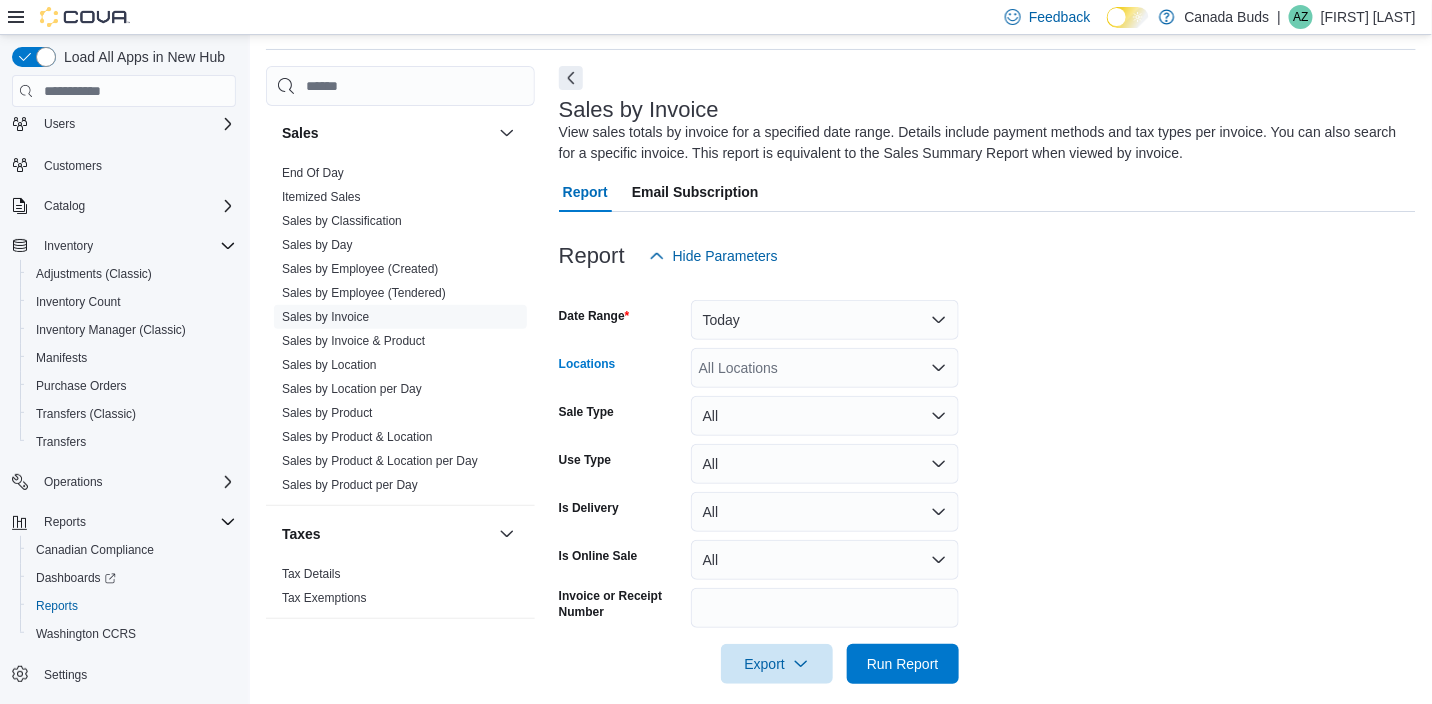 click on "All Locations" at bounding box center [825, 368] 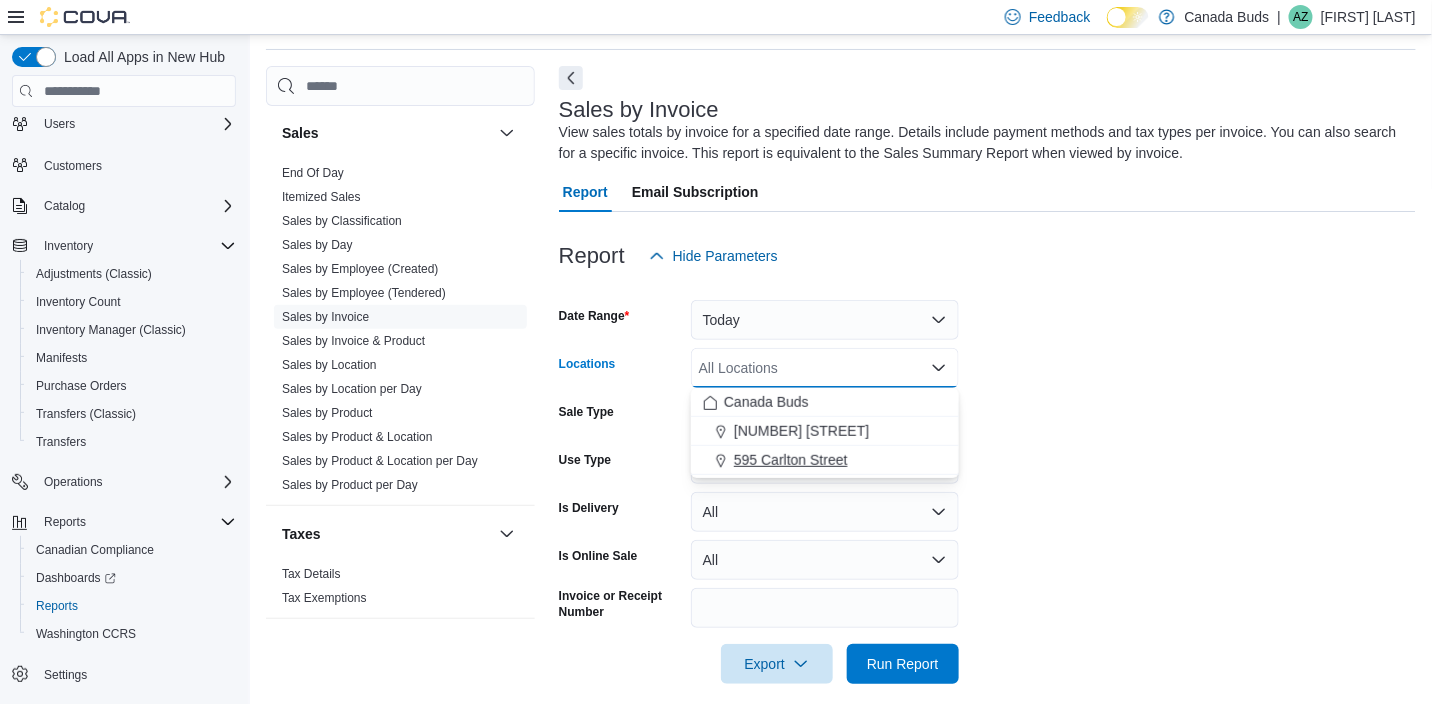 click on "595 Carlton Street" at bounding box center (791, 460) 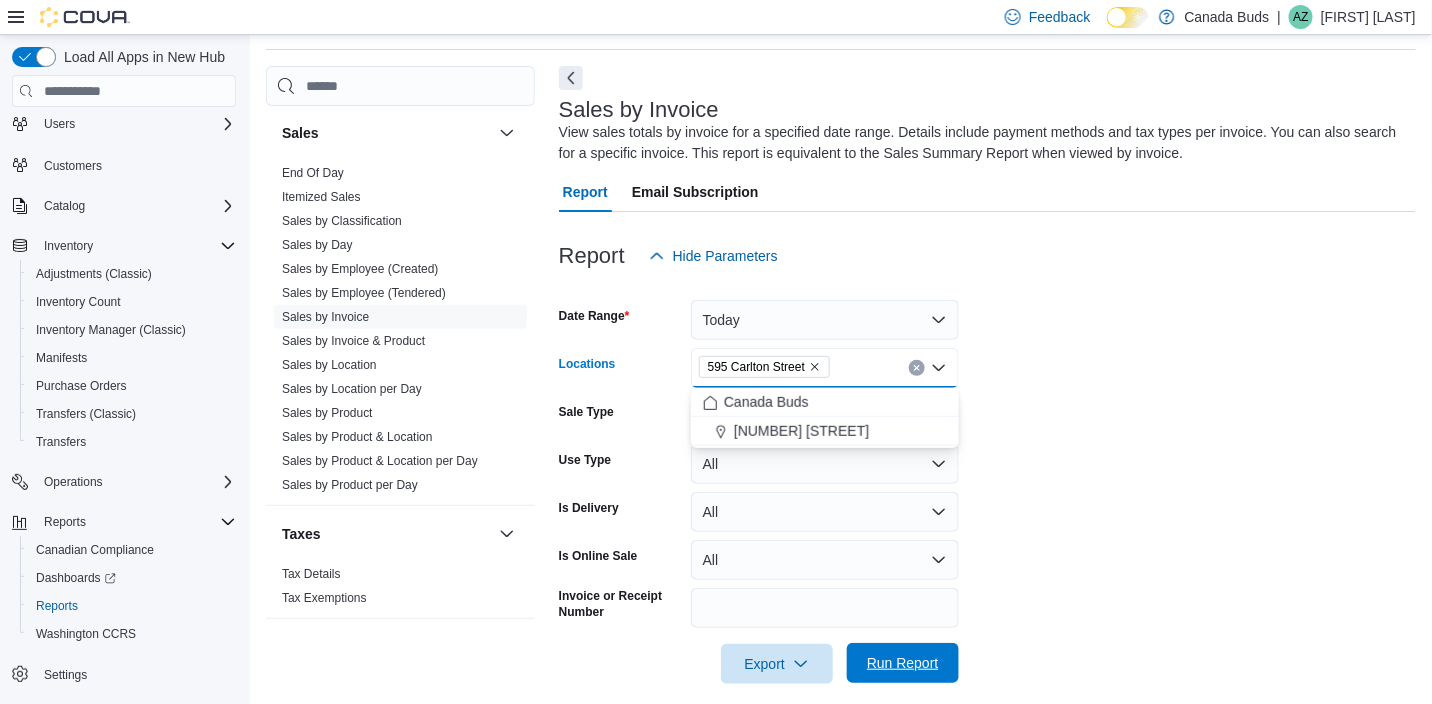 click on "Run Report" at bounding box center (903, 663) 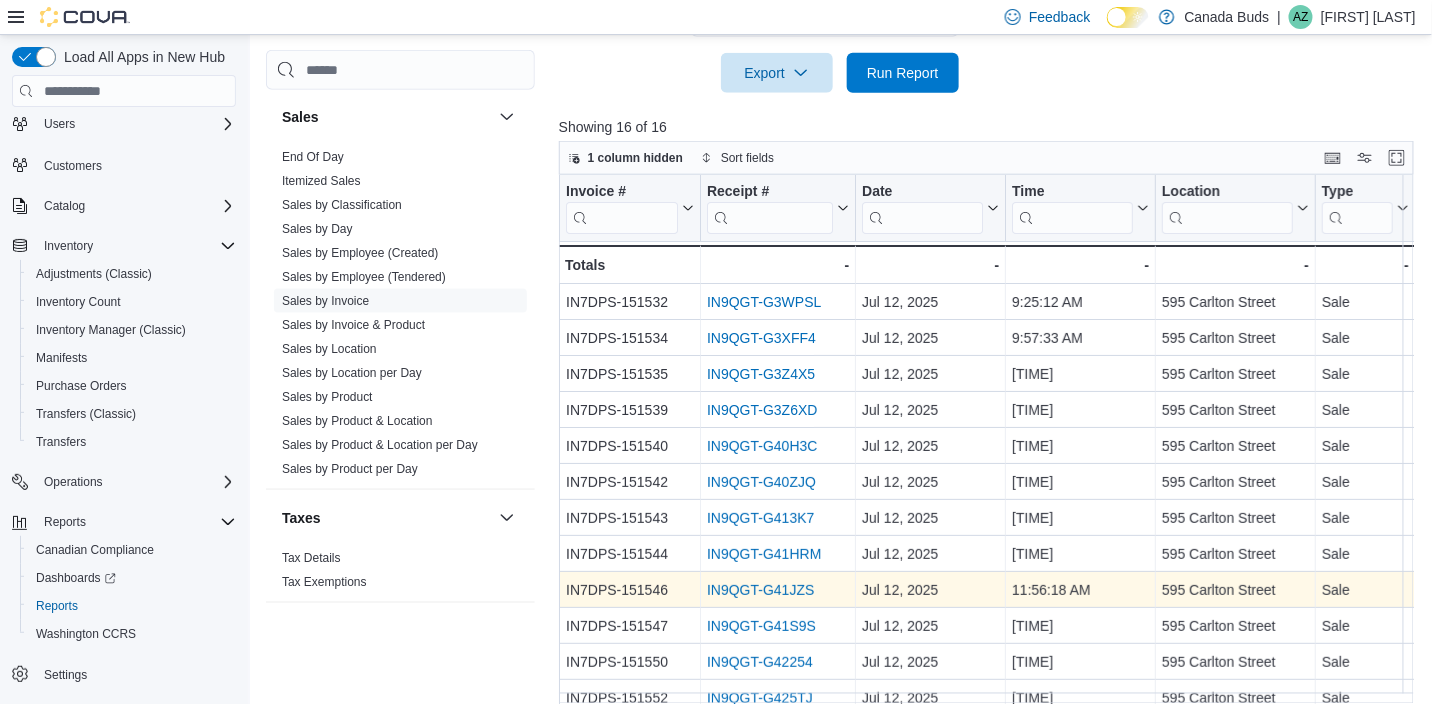 scroll, scrollTop: 672, scrollLeft: 0, axis: vertical 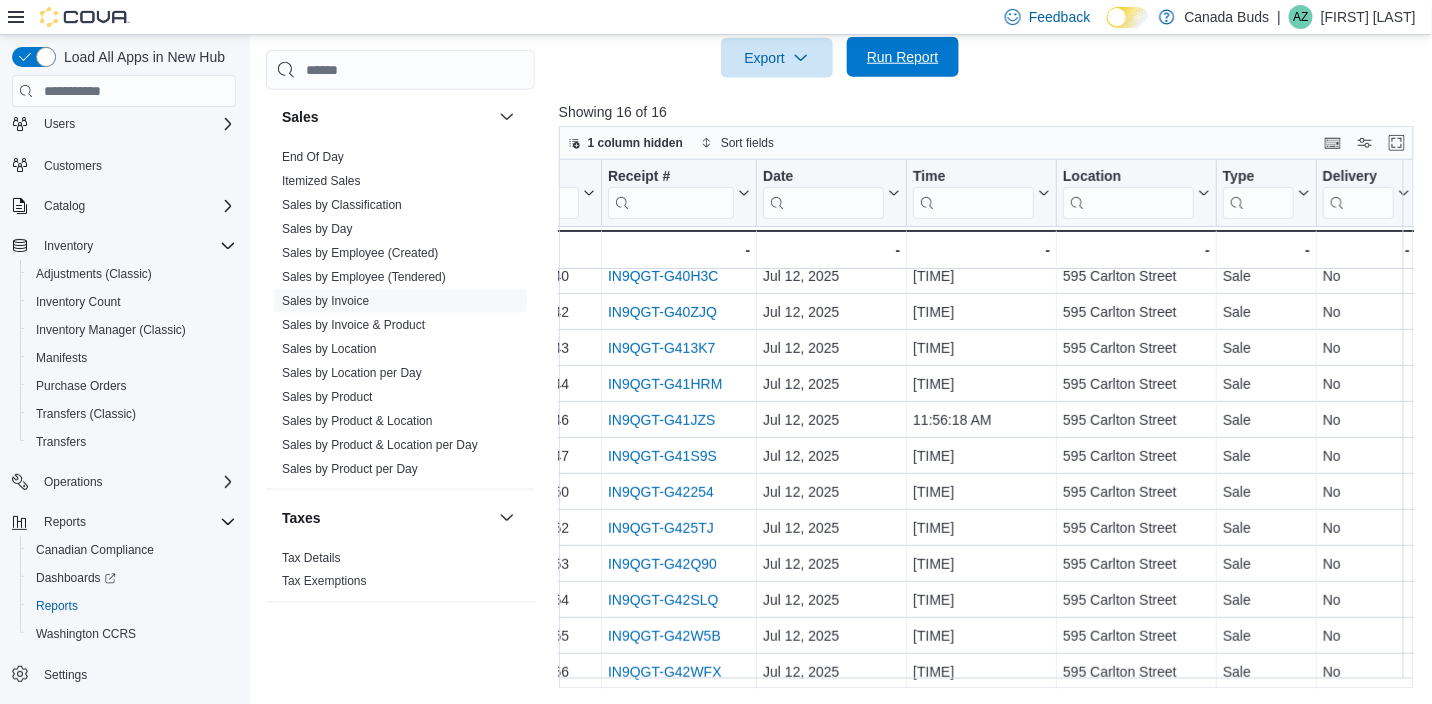 click on "Run Report" at bounding box center [903, 57] 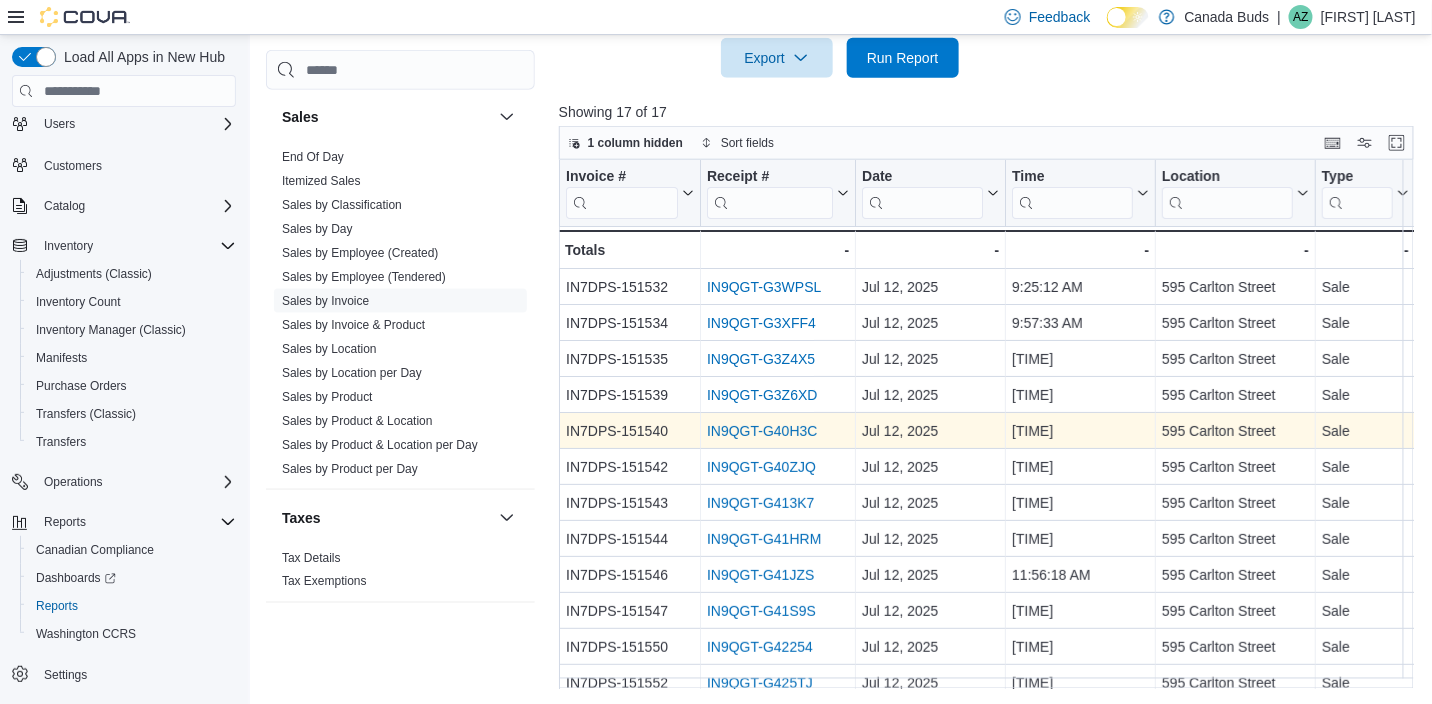 scroll, scrollTop: 200, scrollLeft: 0, axis: vertical 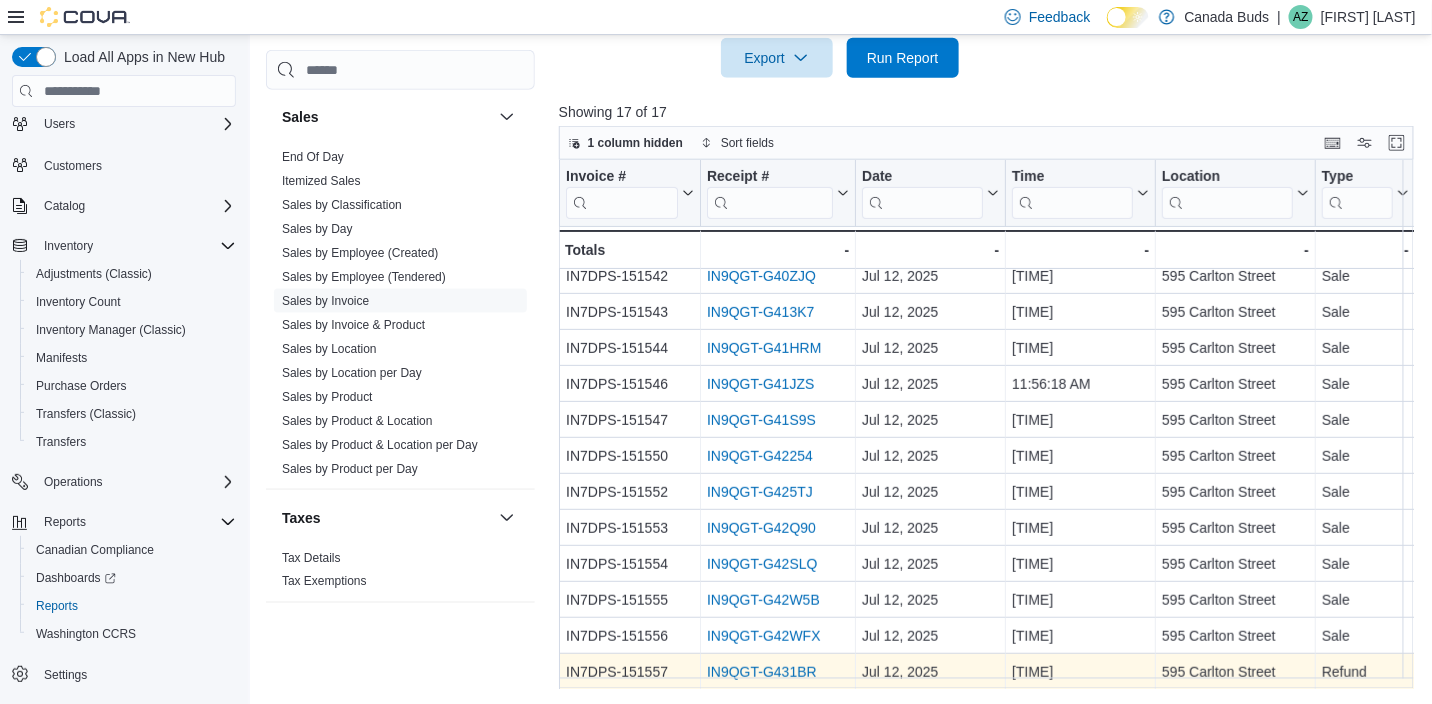 click on "IN9QGT-G431BR" at bounding box center [762, 672] 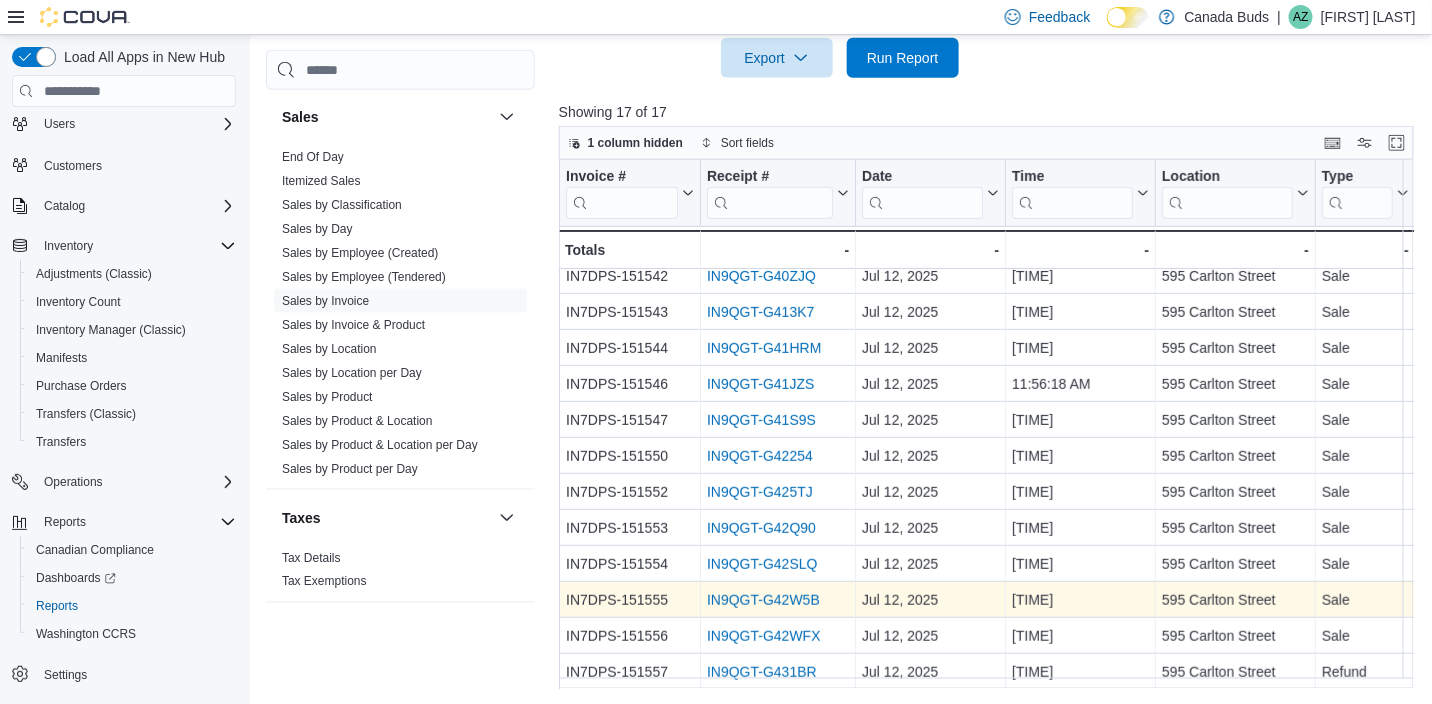click on "IN9QGT-G42W5B" at bounding box center [763, 600] 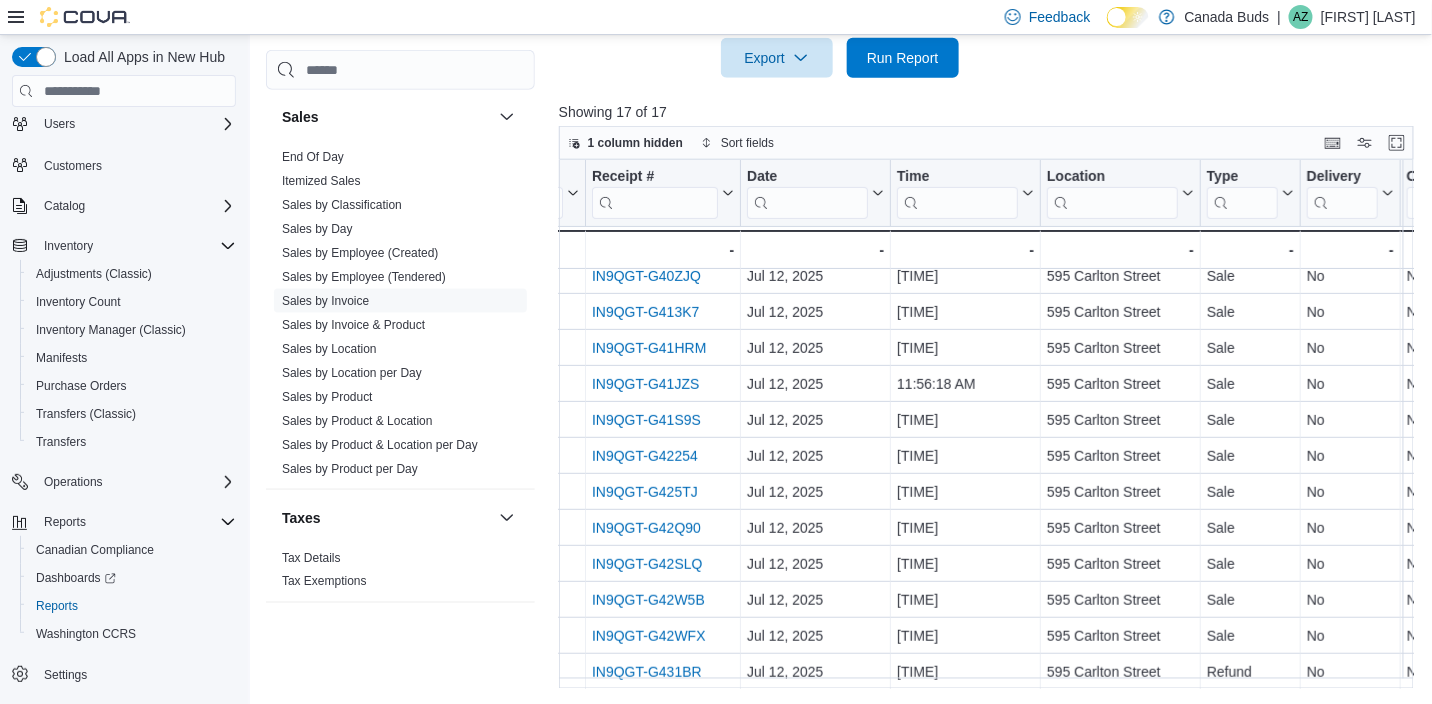 scroll, scrollTop: 200, scrollLeft: 12, axis: both 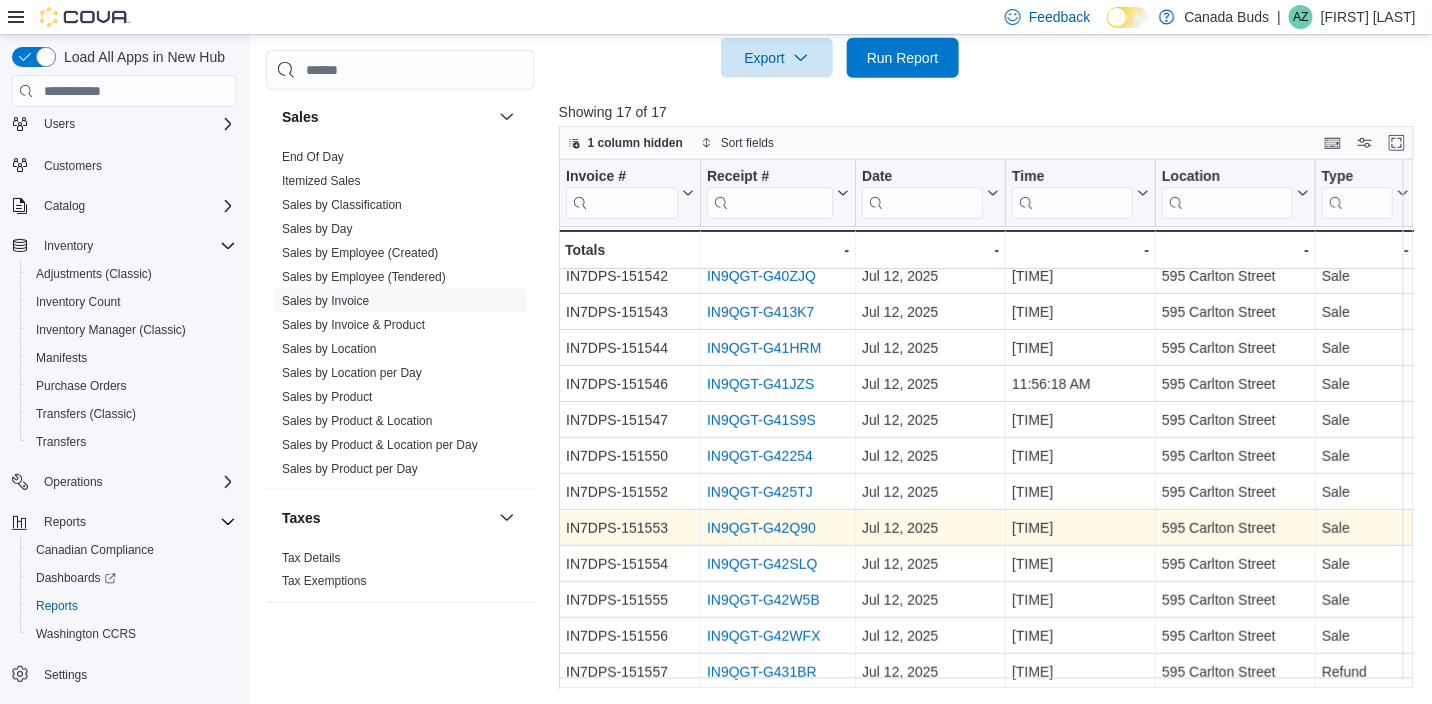 click on "IN9QGT-G42Q90" at bounding box center [761, 528] 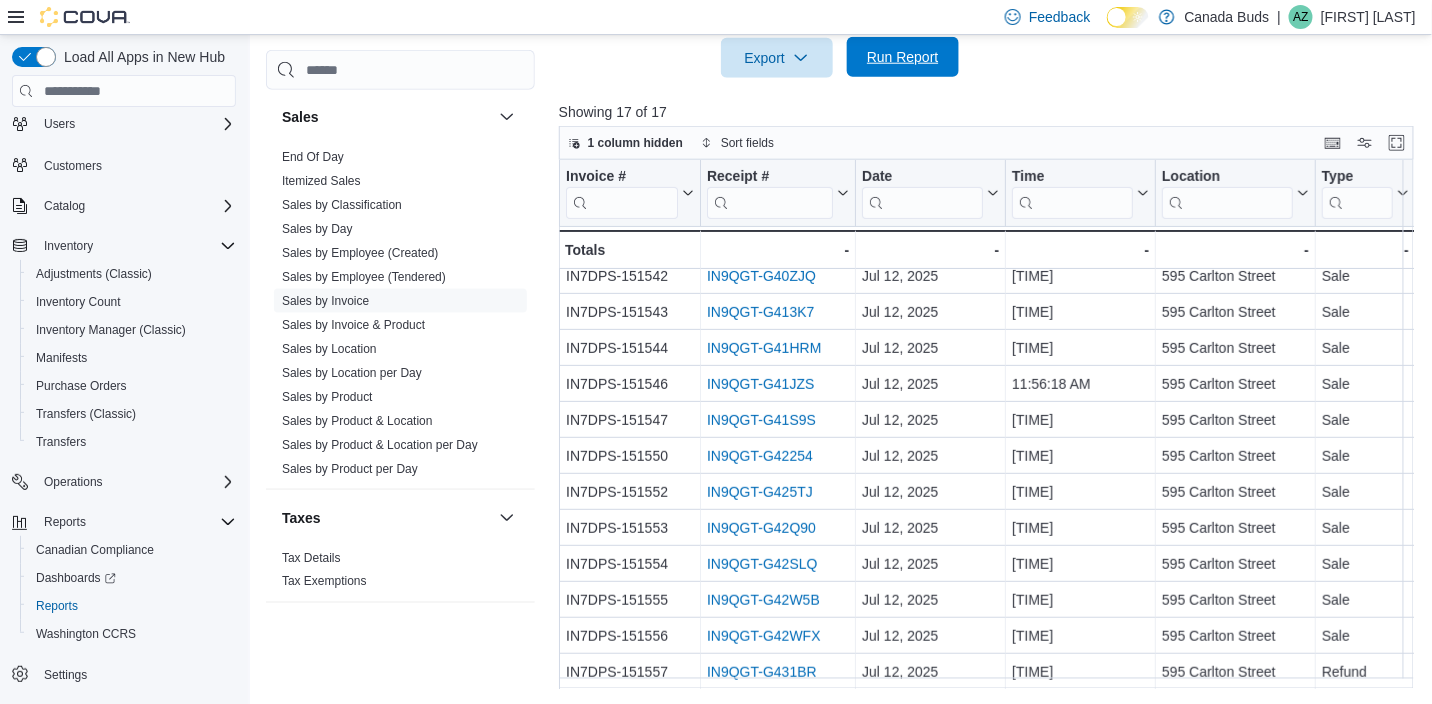 click on "Run Report" at bounding box center (903, 57) 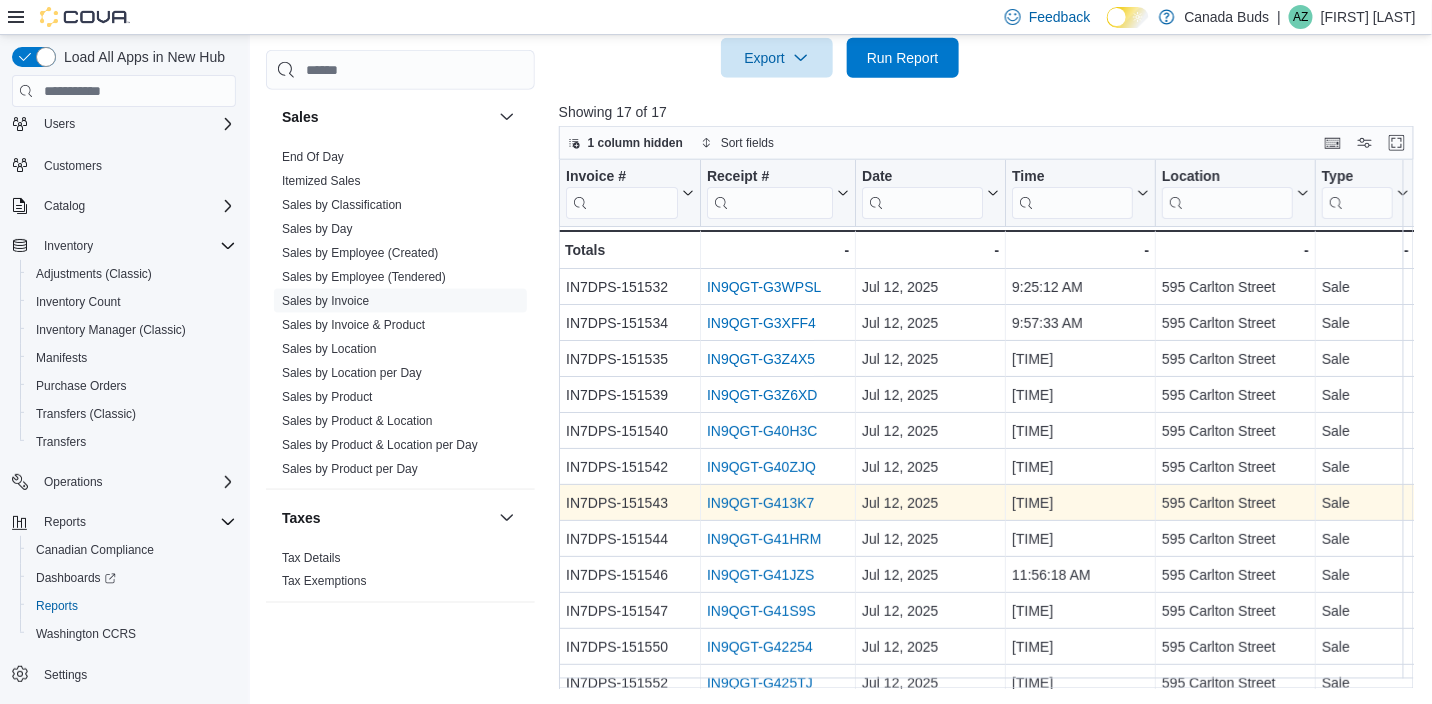 scroll, scrollTop: 200, scrollLeft: 0, axis: vertical 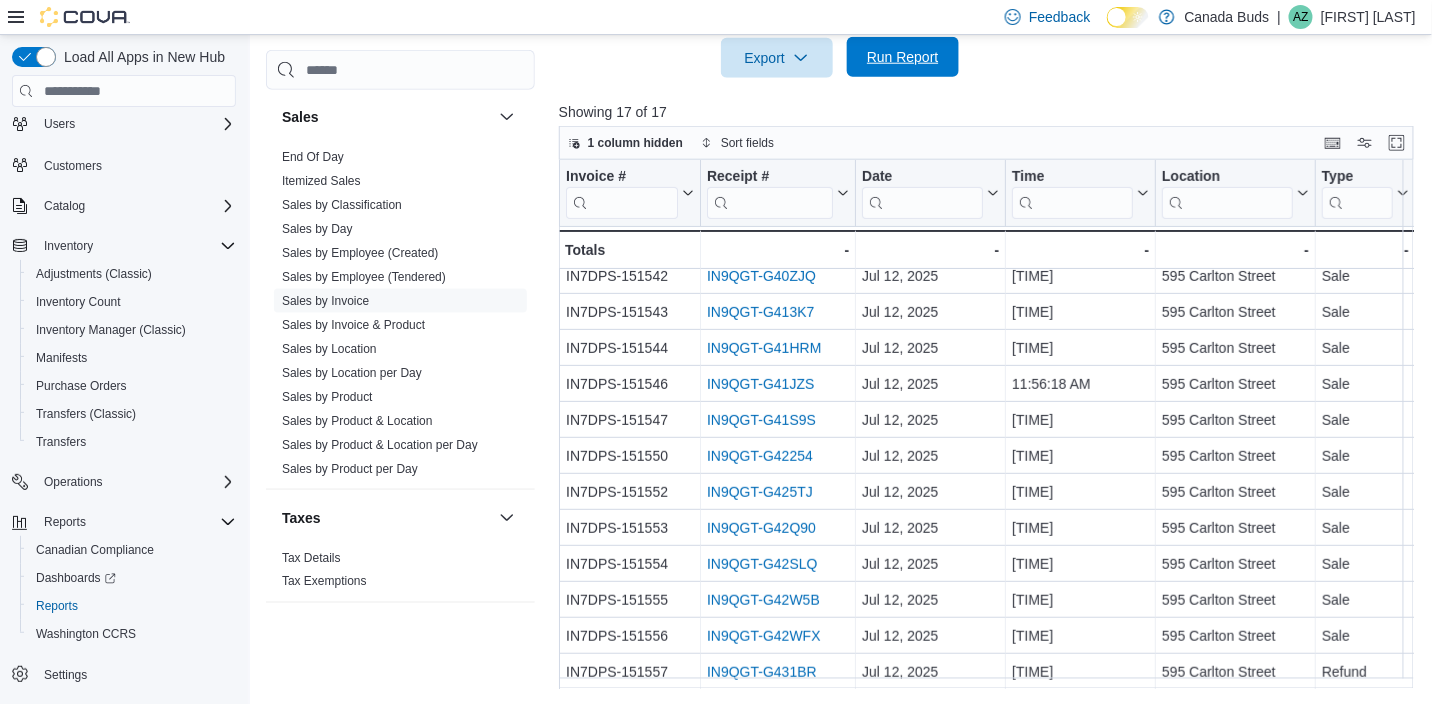 click on "Run Report" at bounding box center (903, 57) 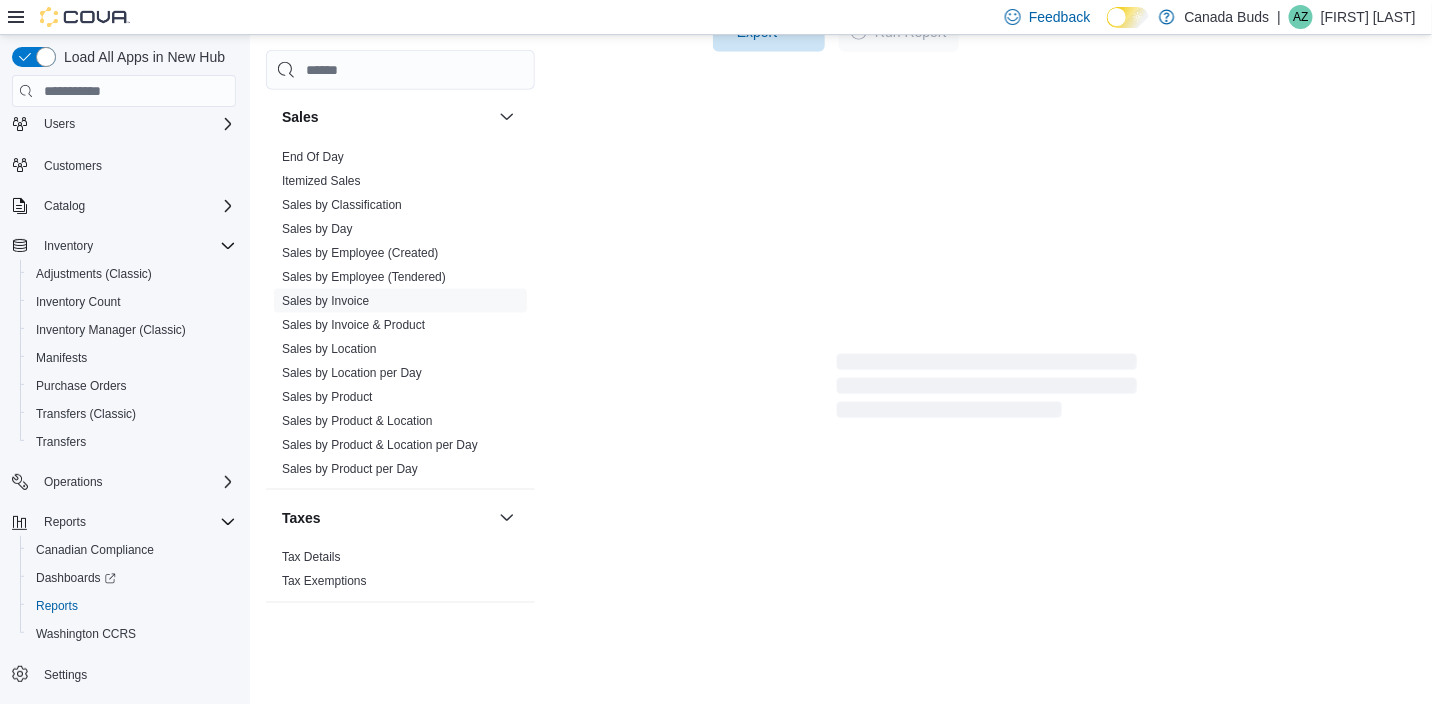 scroll, scrollTop: 672, scrollLeft: 0, axis: vertical 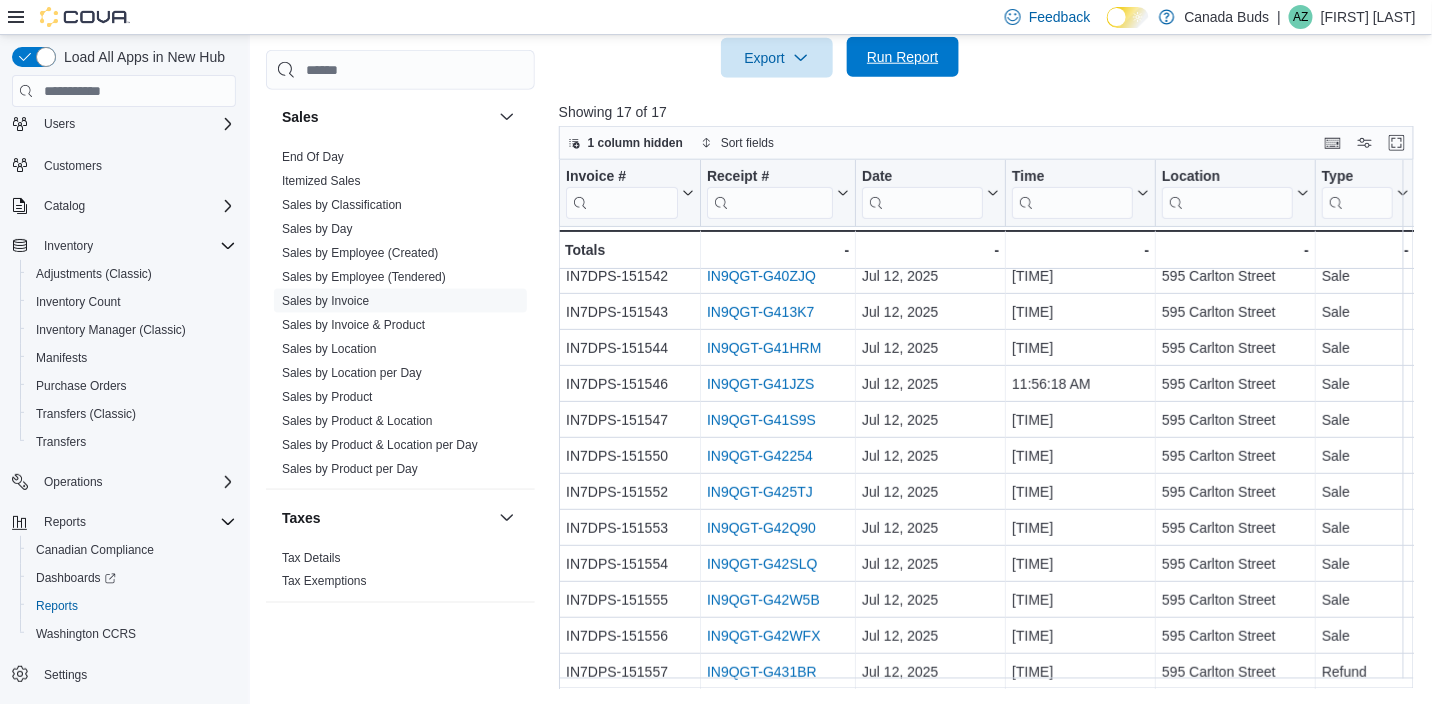 click on "Run Report" at bounding box center [903, 57] 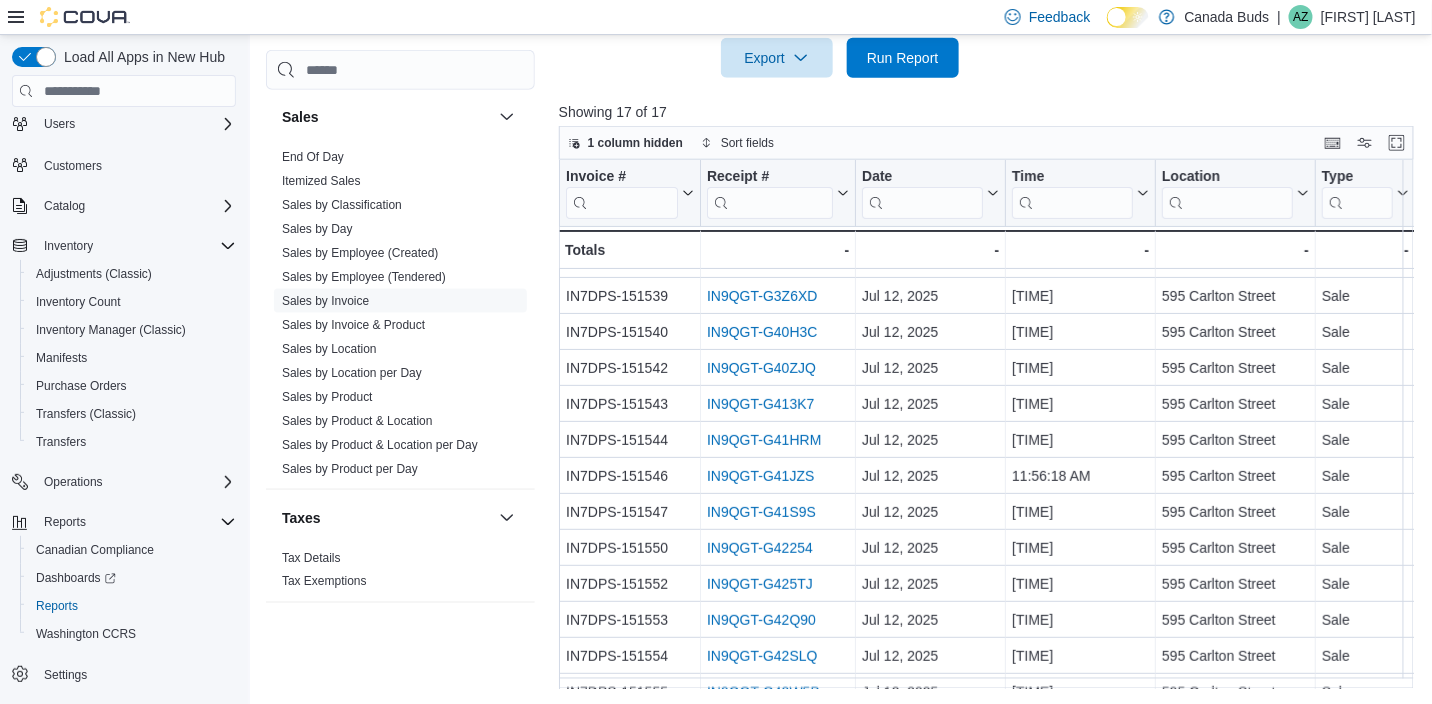 scroll, scrollTop: 200, scrollLeft: 0, axis: vertical 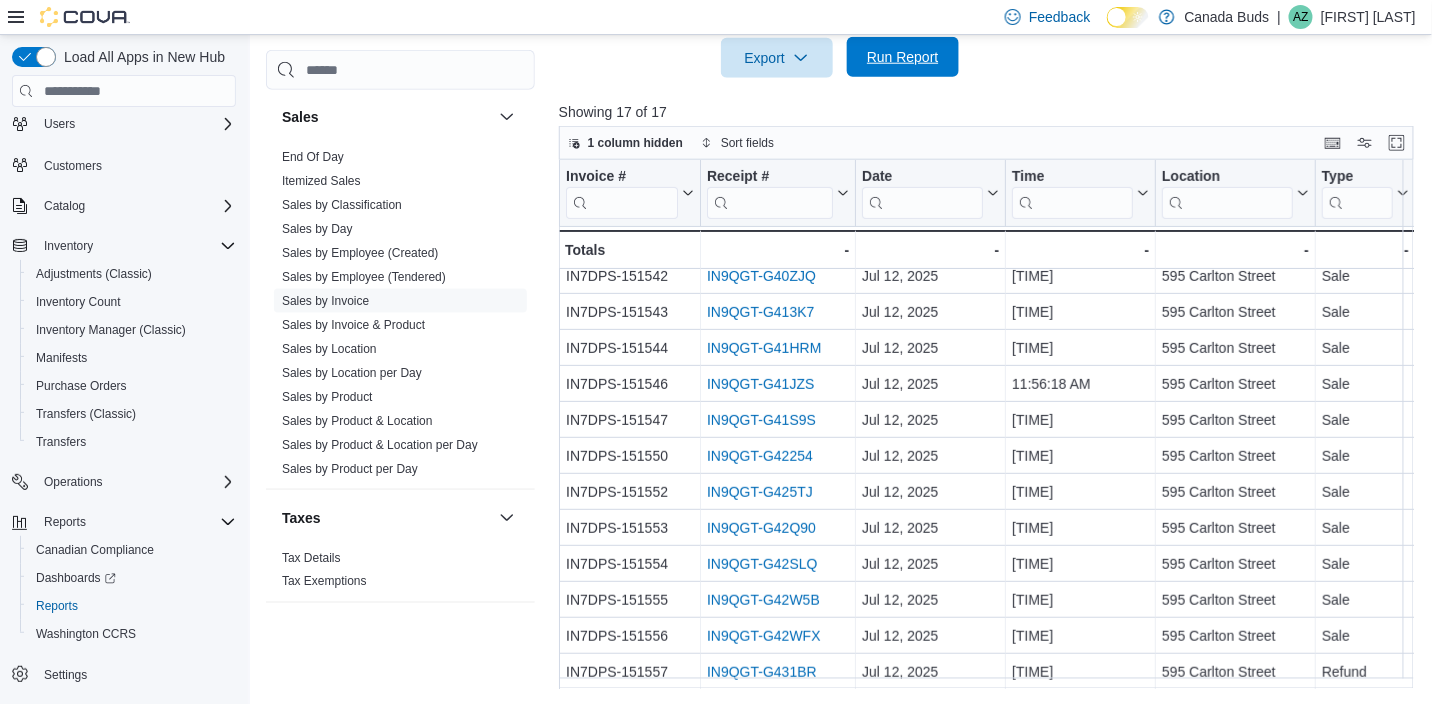 click on "Run Report" at bounding box center (903, 57) 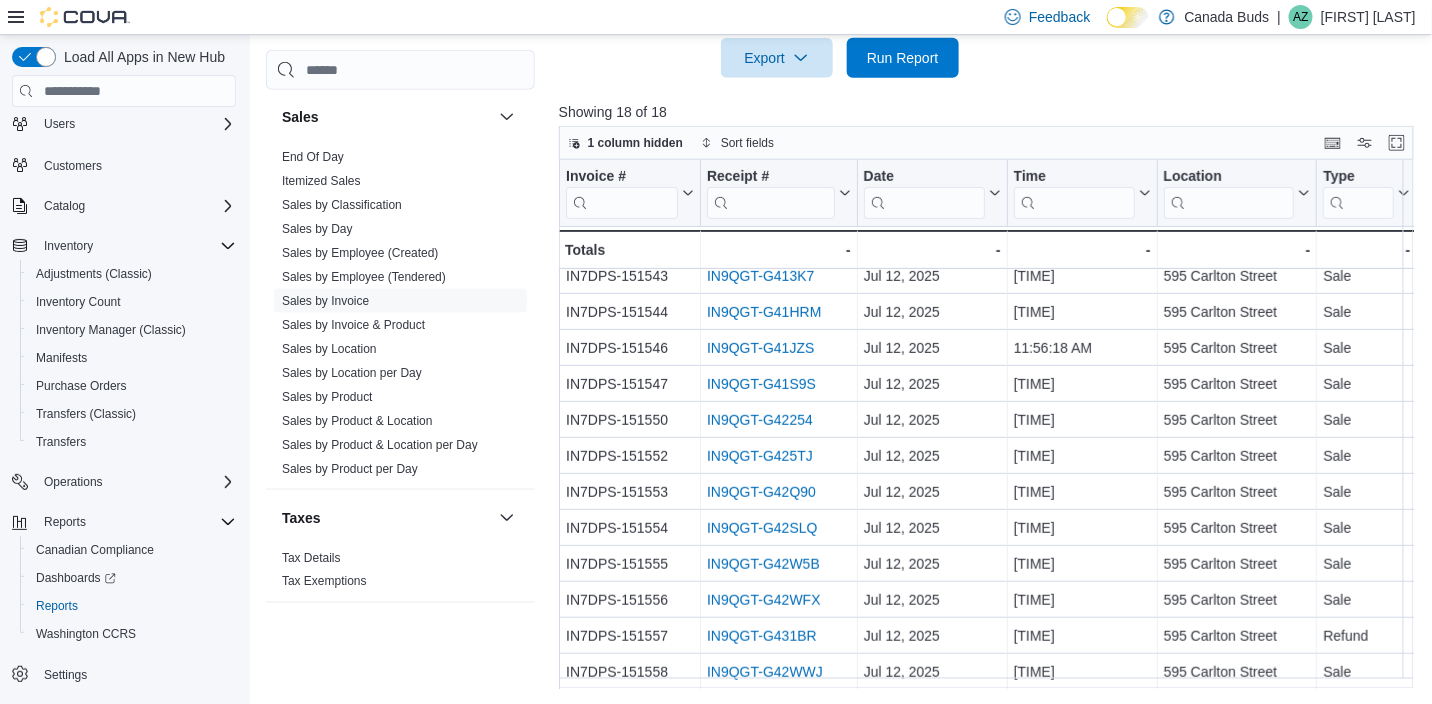 scroll, scrollTop: 237, scrollLeft: 0, axis: vertical 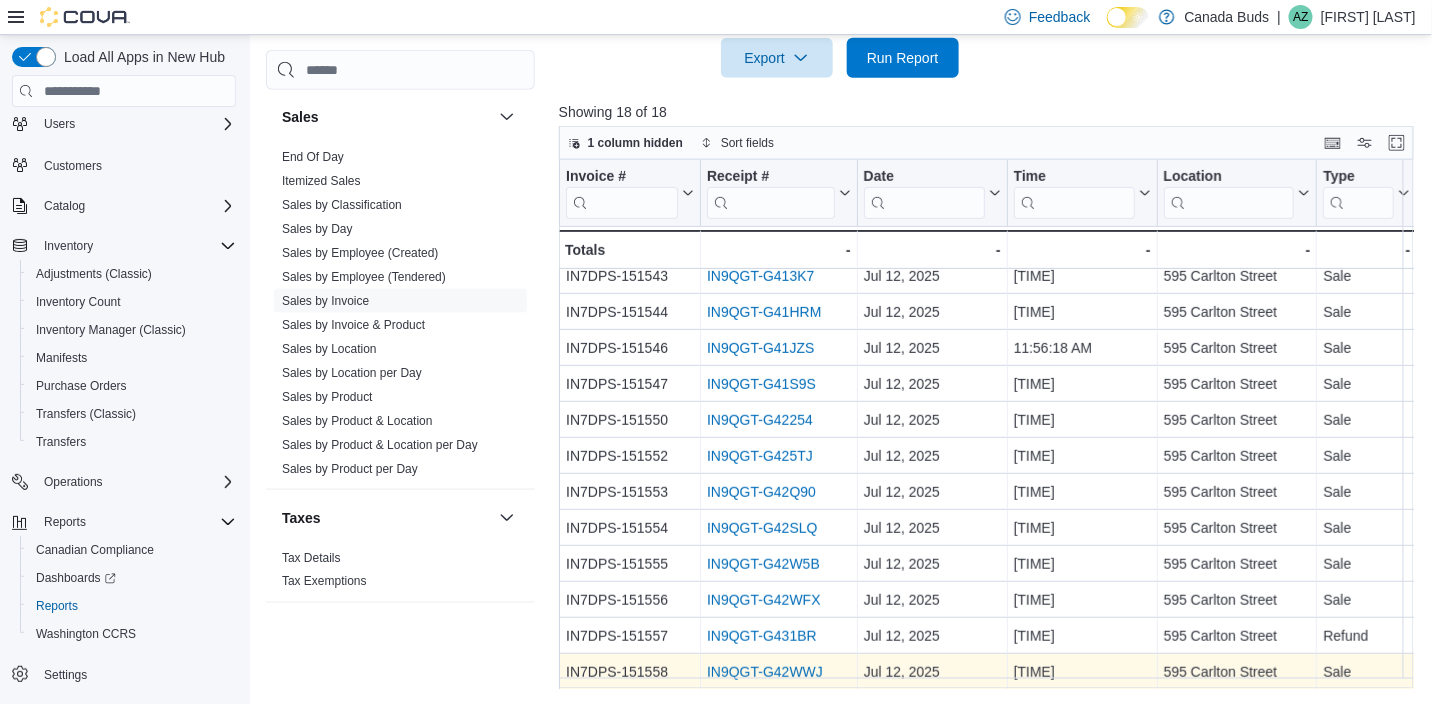 click on "IN9QGT-G42WWJ" at bounding box center [765, 672] 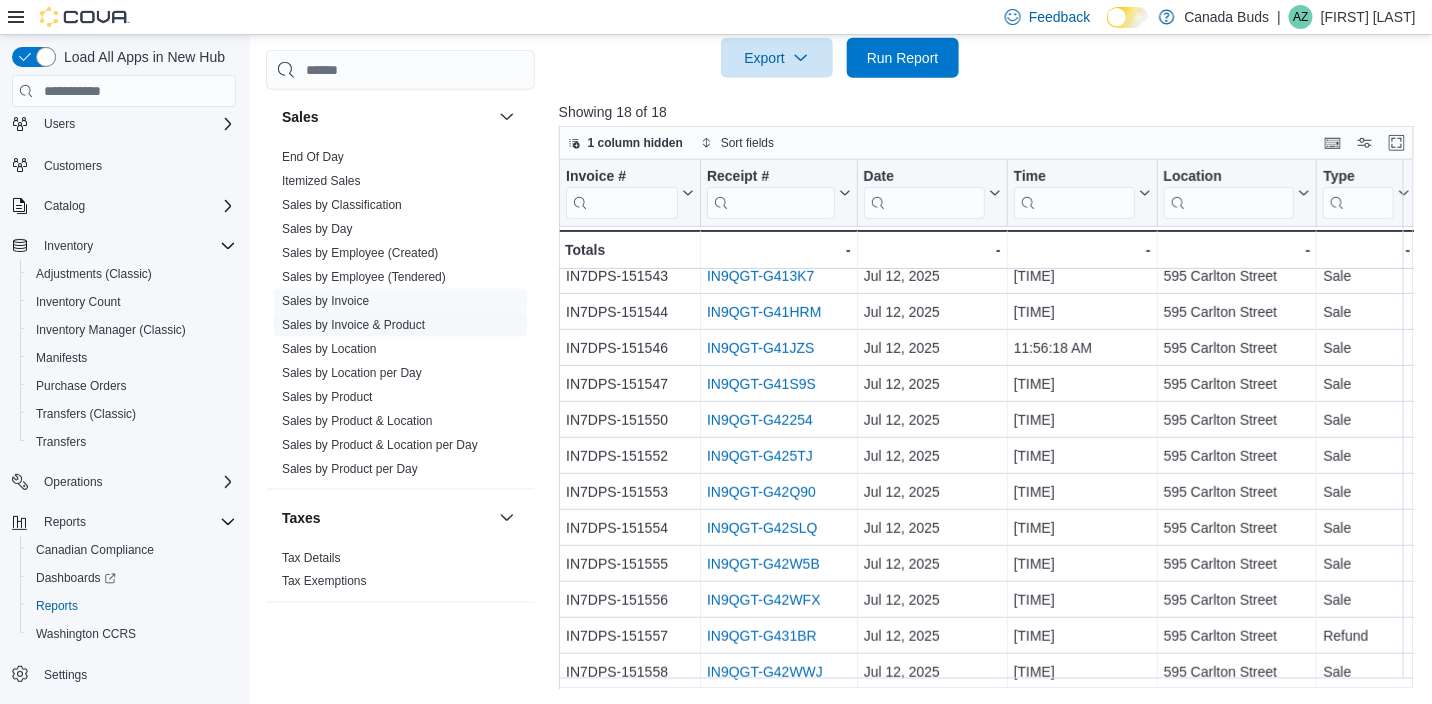 click on "Sales by Location" at bounding box center [329, 349] 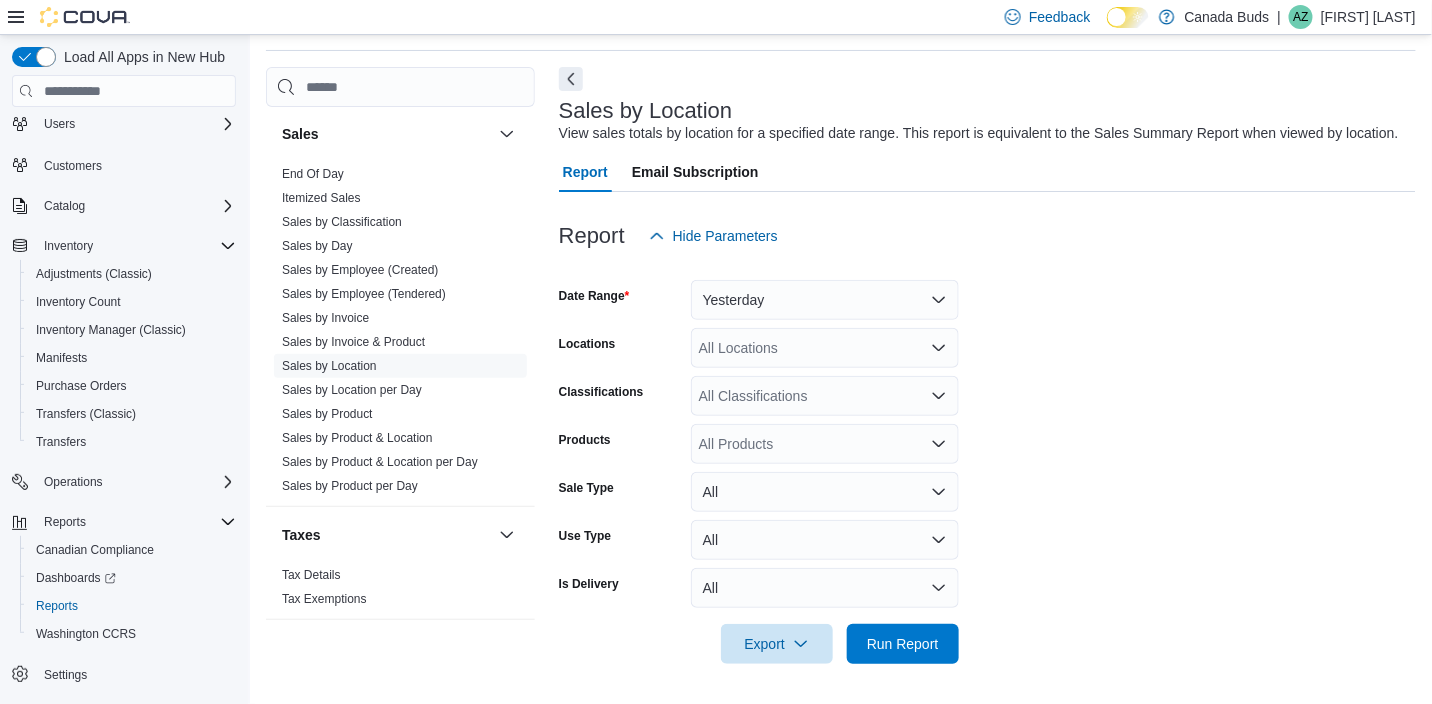 scroll, scrollTop: 46, scrollLeft: 0, axis: vertical 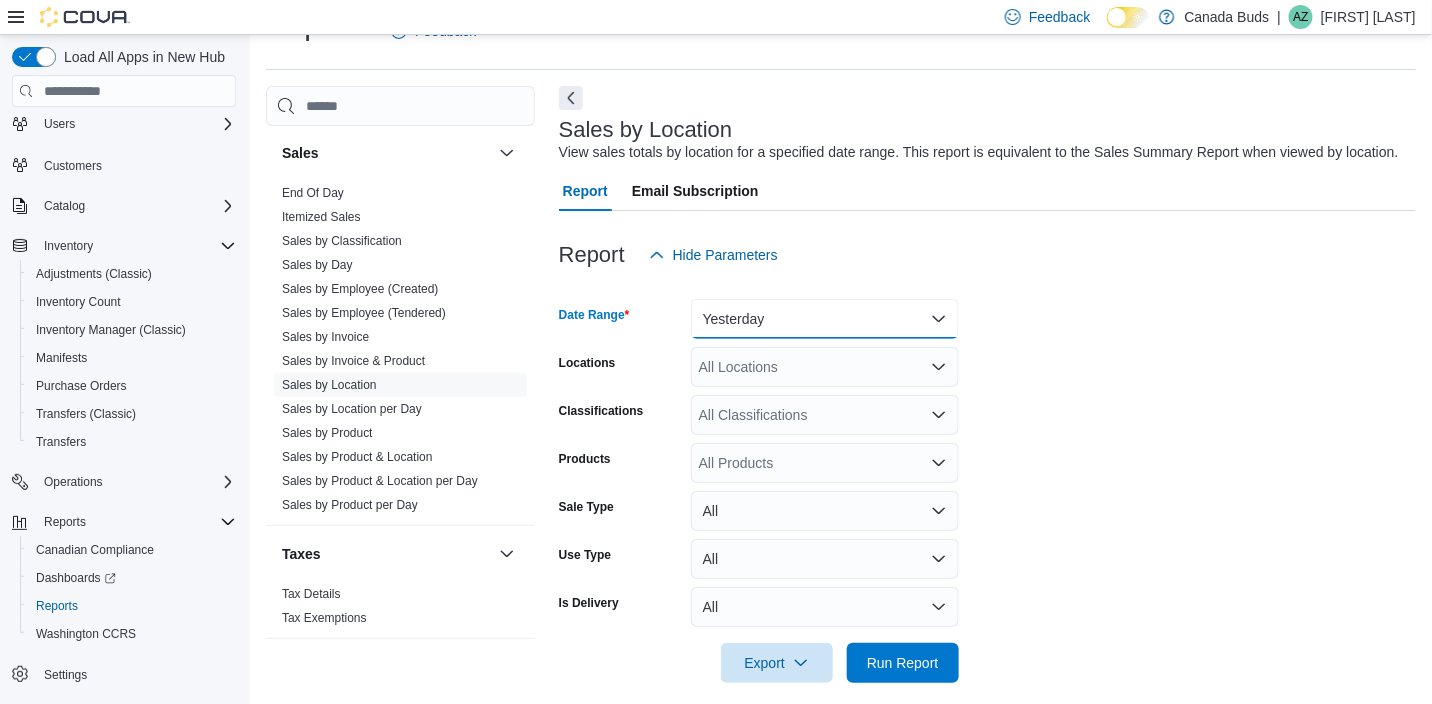 click on "Yesterday" at bounding box center (825, 319) 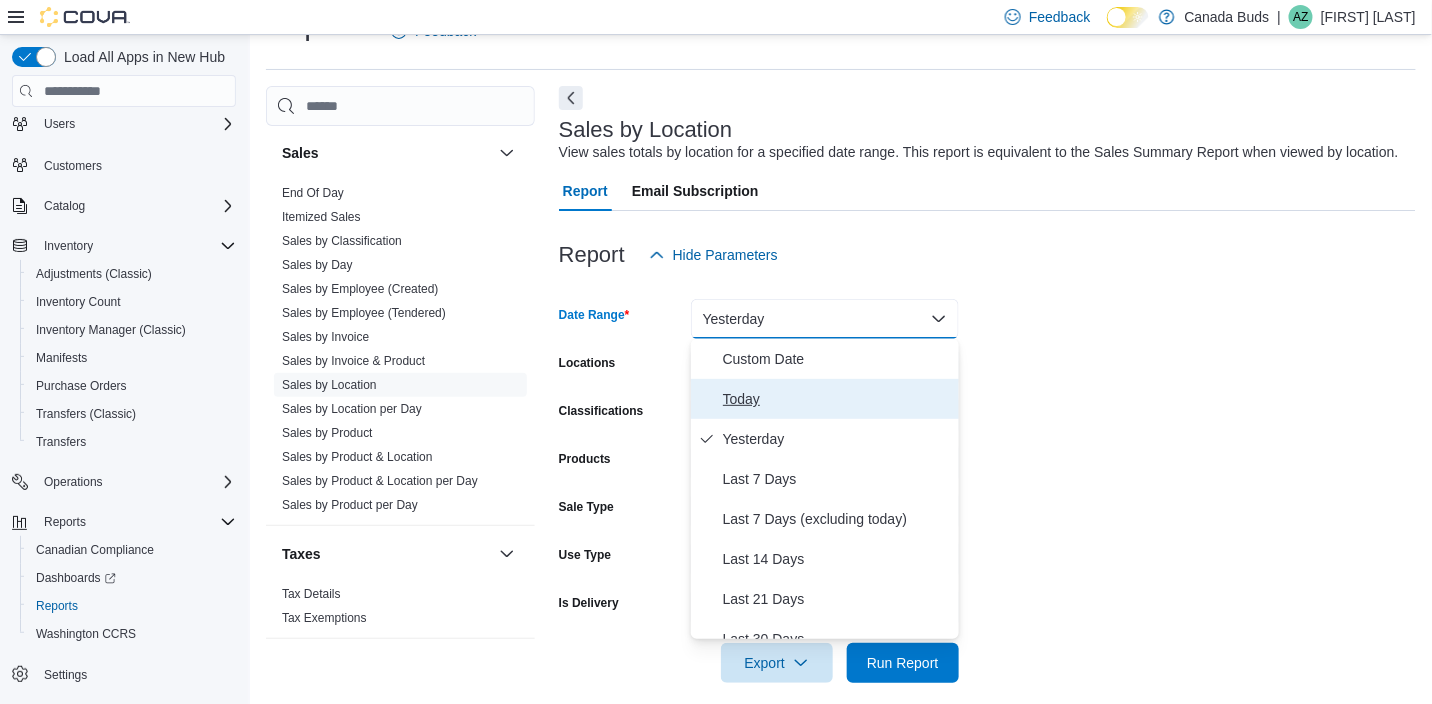 click on "Today" at bounding box center [837, 399] 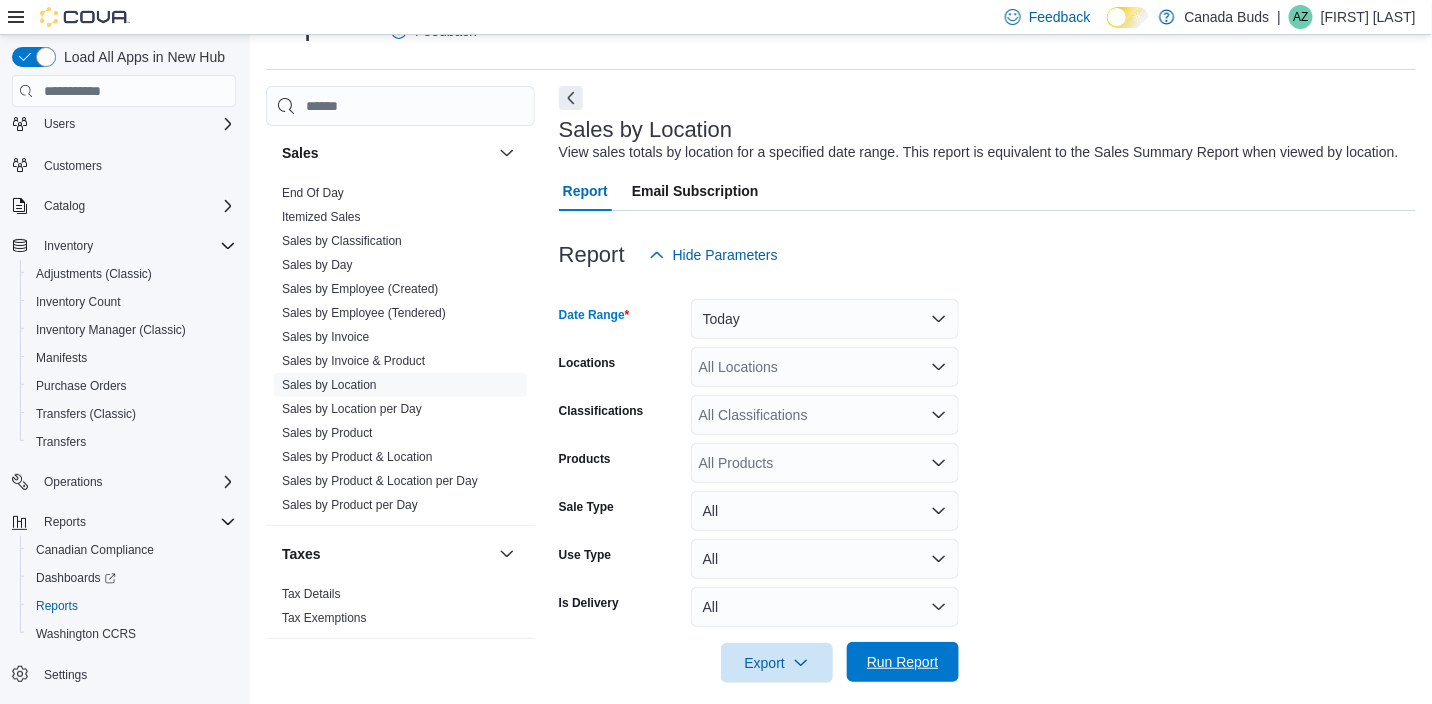 click on "Run Report" at bounding box center (903, 662) 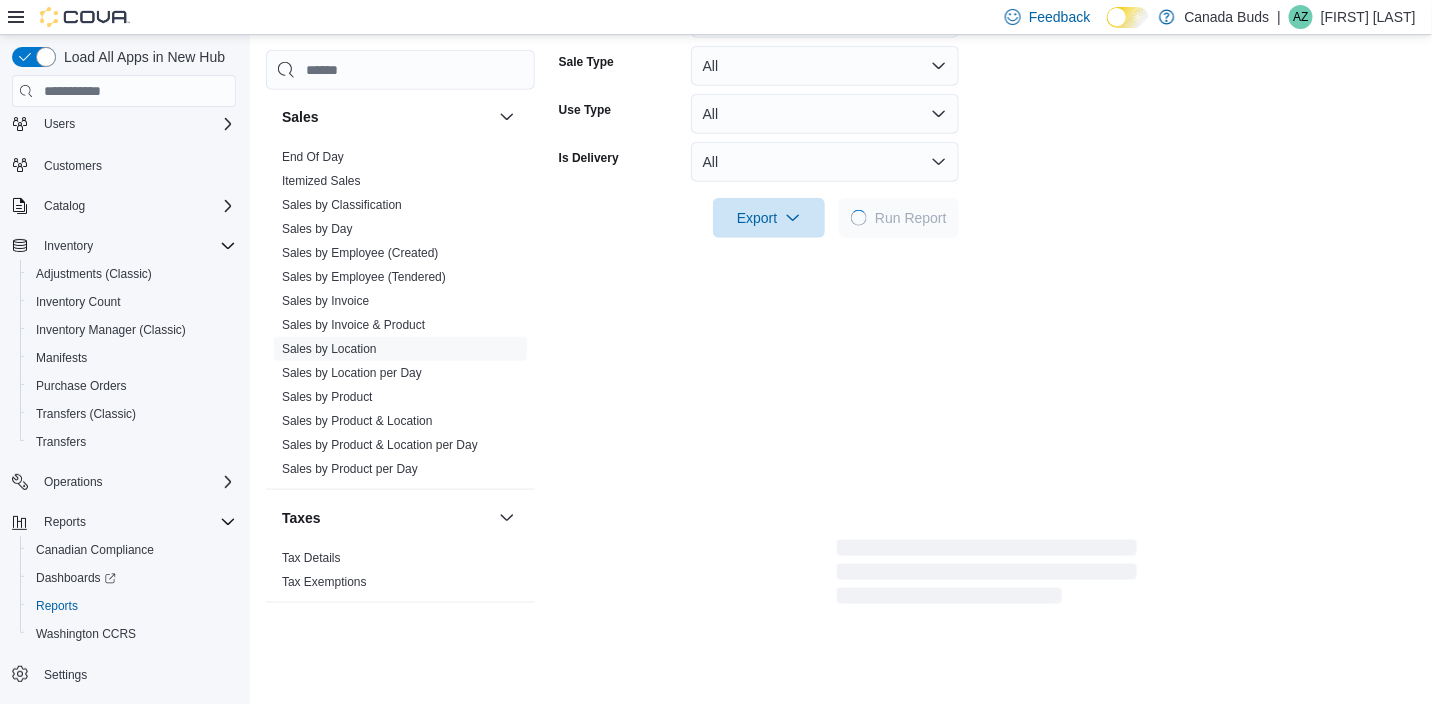 scroll, scrollTop: 546, scrollLeft: 0, axis: vertical 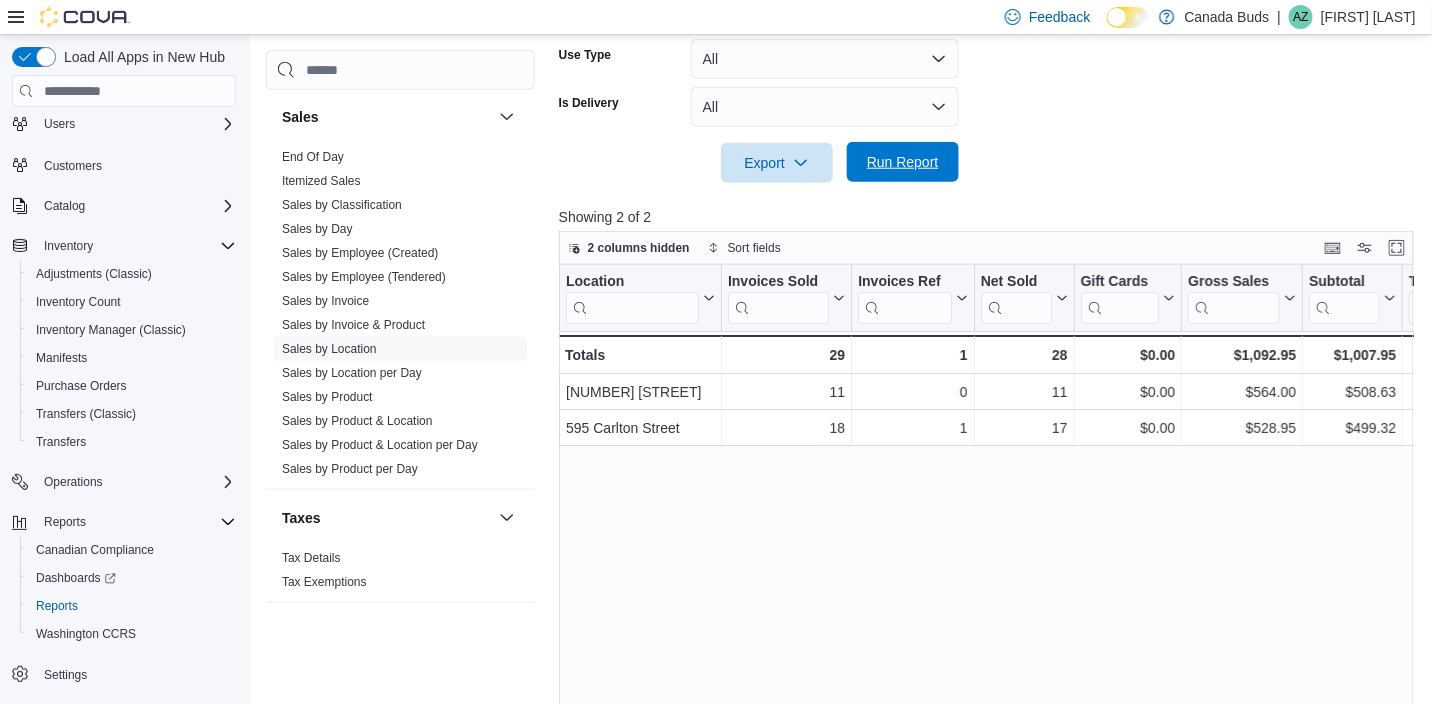 click on "Run Report" at bounding box center [903, 162] 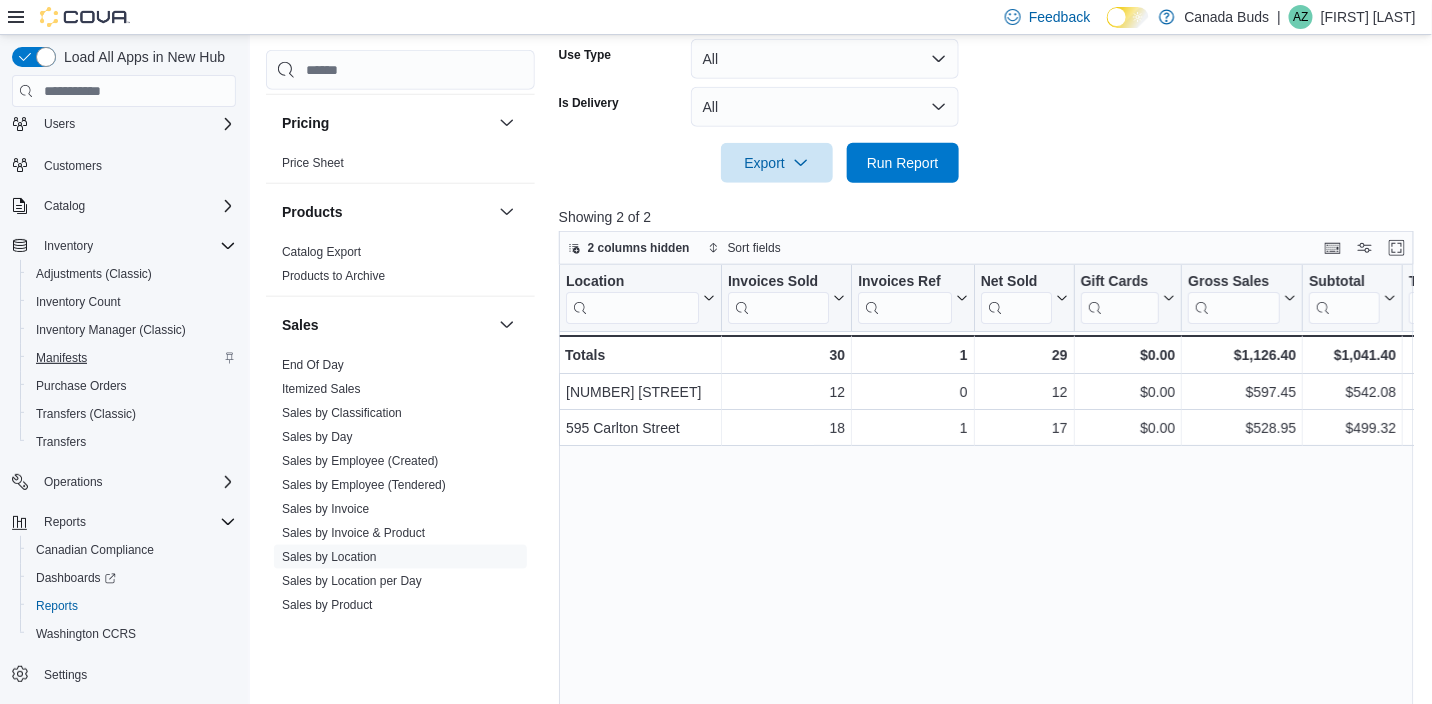 scroll, scrollTop: 1328, scrollLeft: 0, axis: vertical 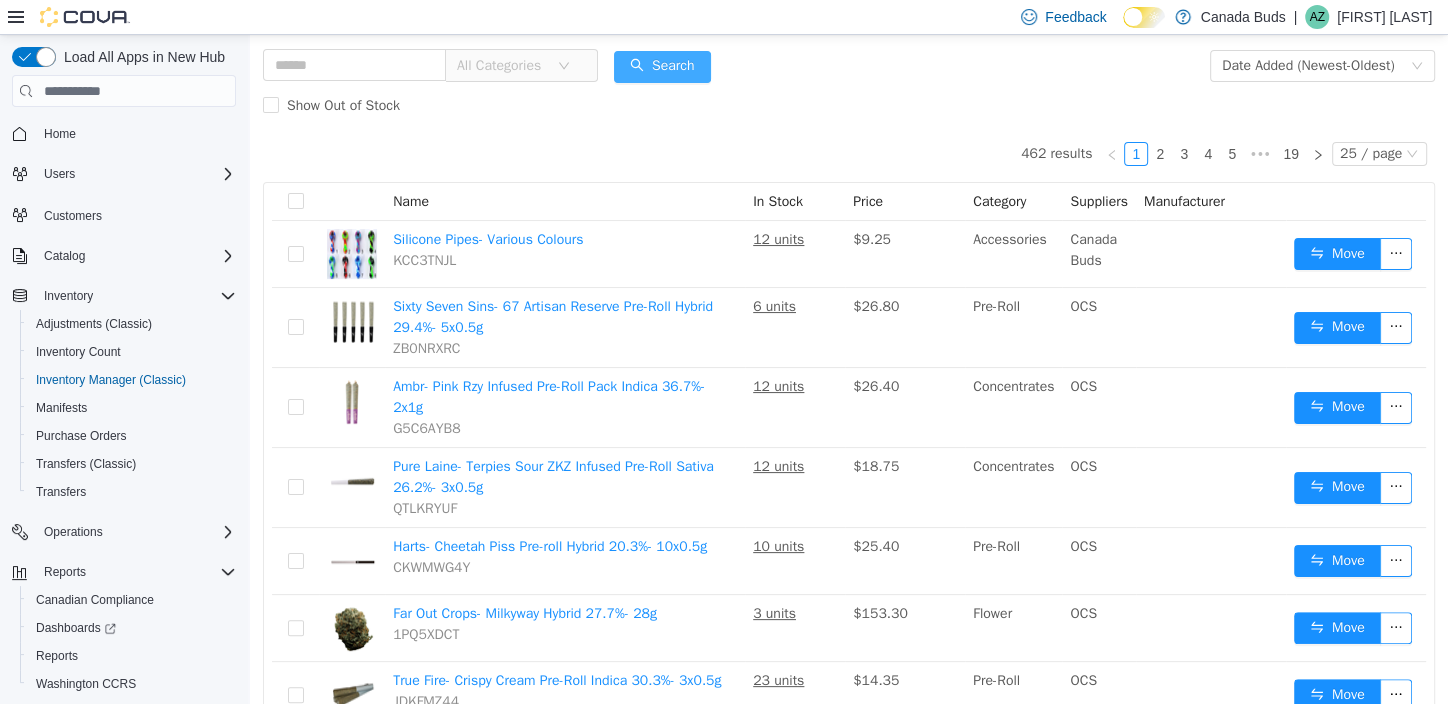 click on "Search" at bounding box center (662, 67) 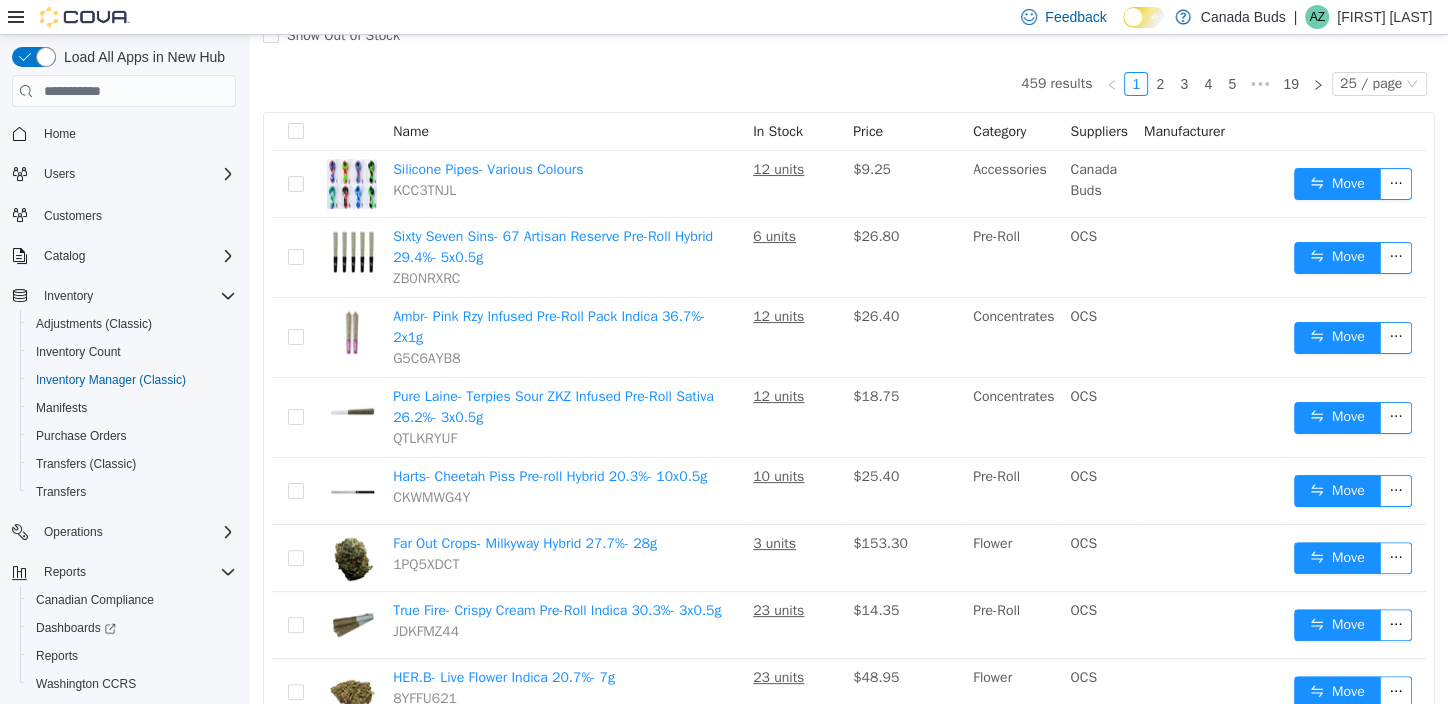 scroll, scrollTop: 199, scrollLeft: 0, axis: vertical 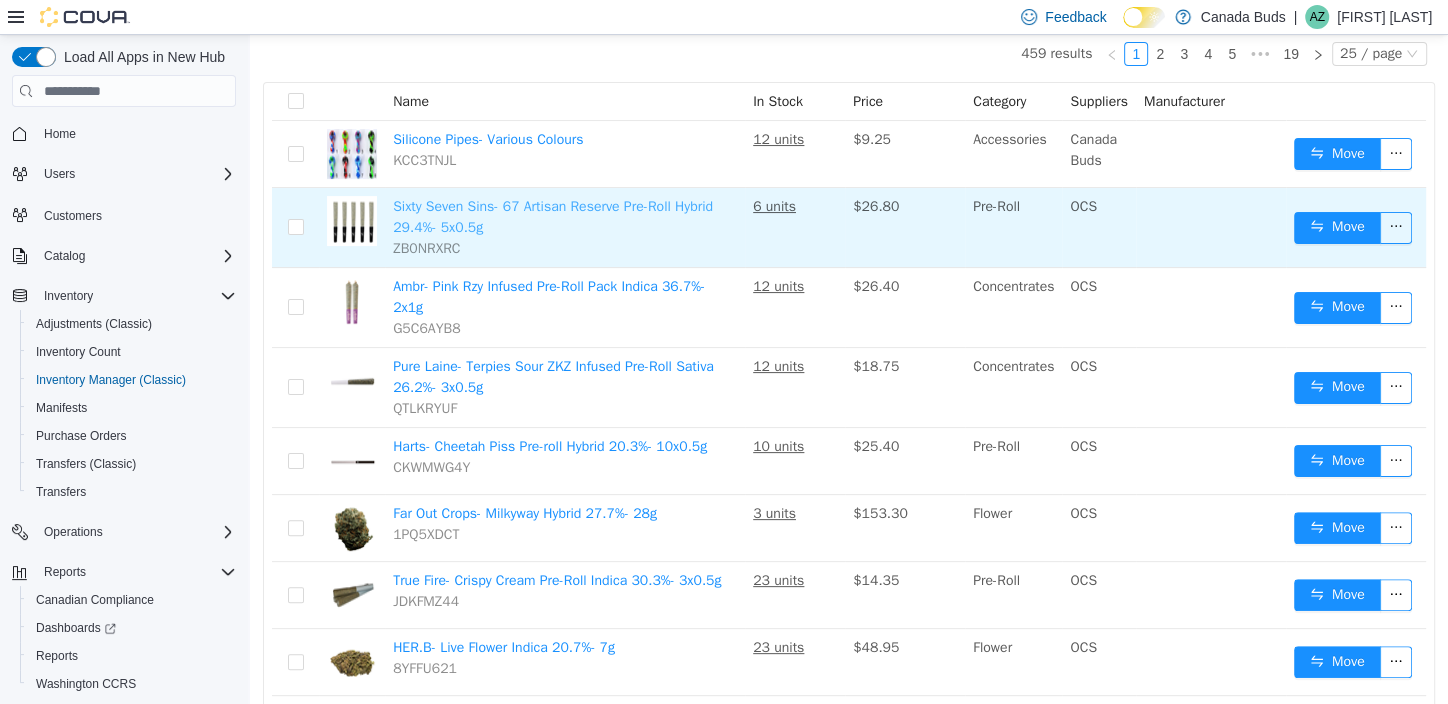 click on "Sixty Seven Sins- 67 Artisan Reserve Pre-Roll Hybrid 29.4%- 5x0.5g" at bounding box center (553, 217) 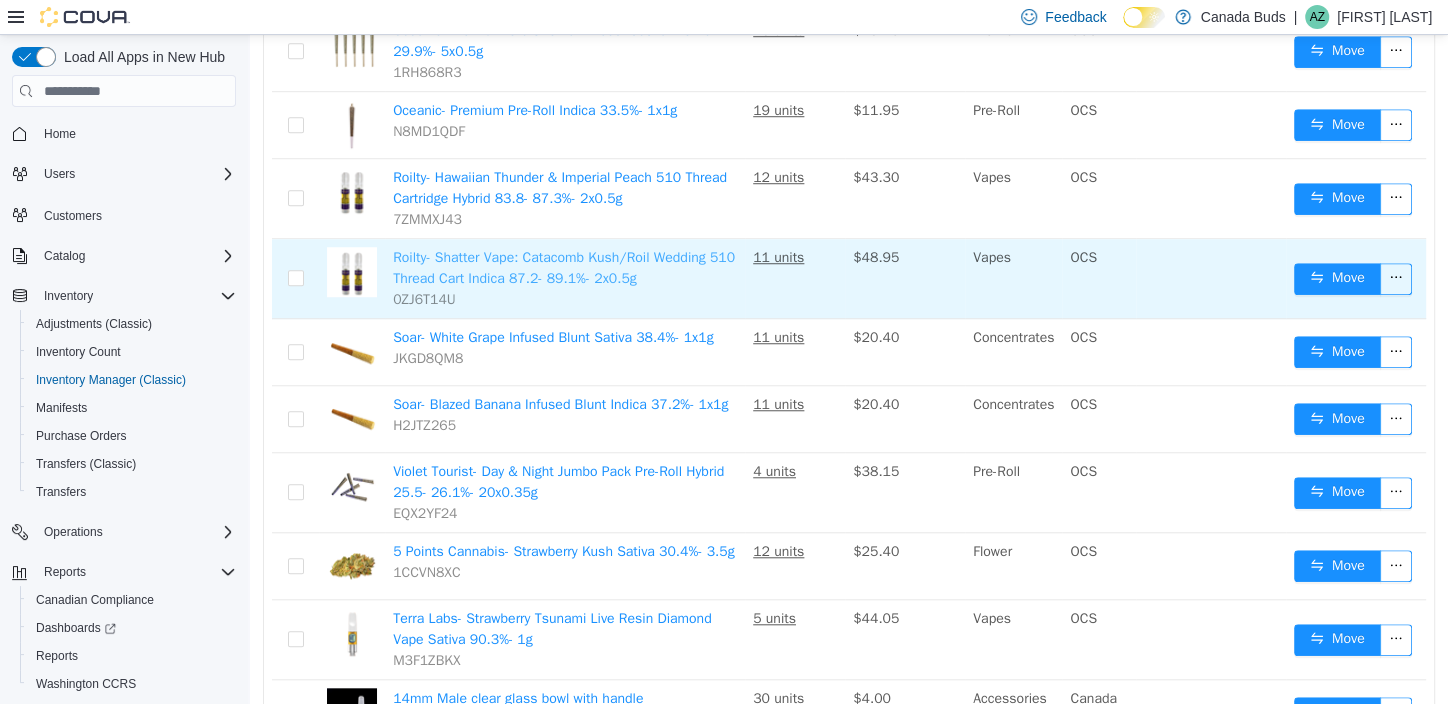 scroll, scrollTop: 996, scrollLeft: 0, axis: vertical 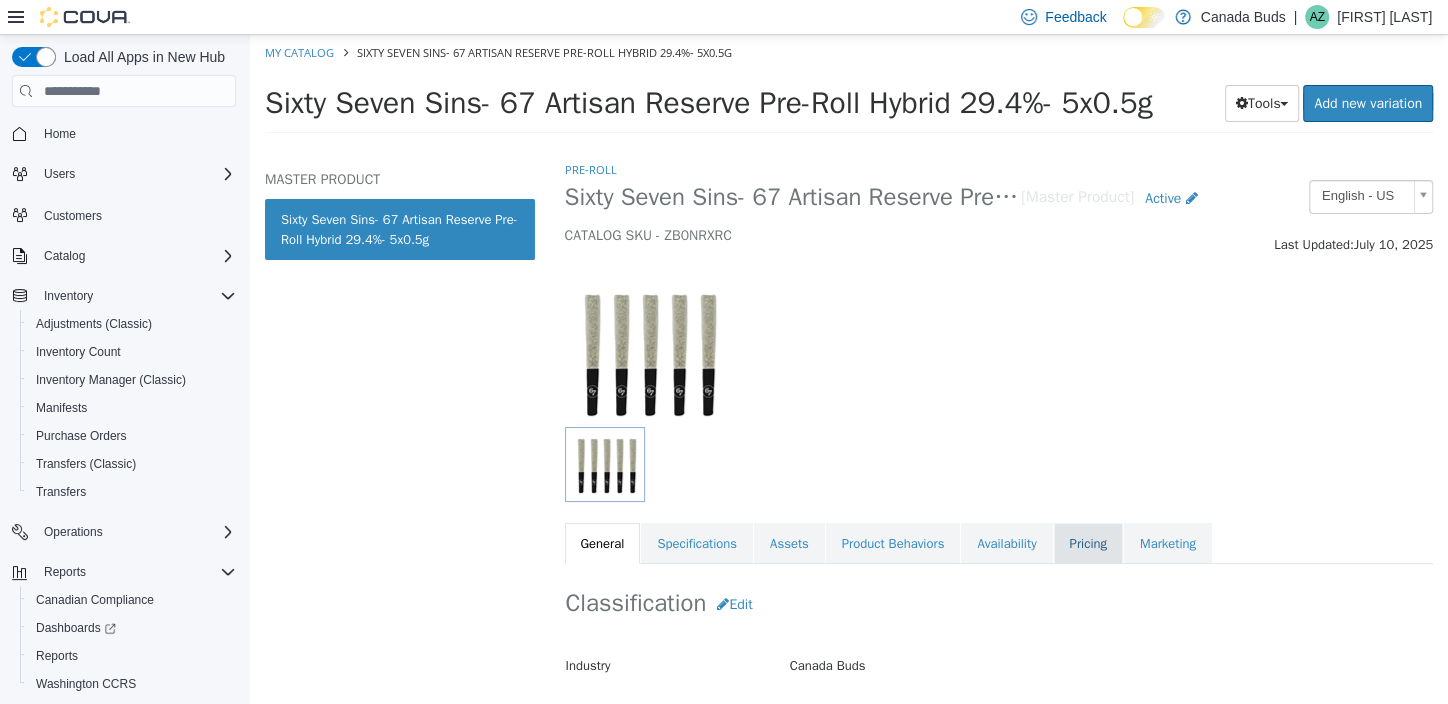 click on "Pricing" at bounding box center [1088, 544] 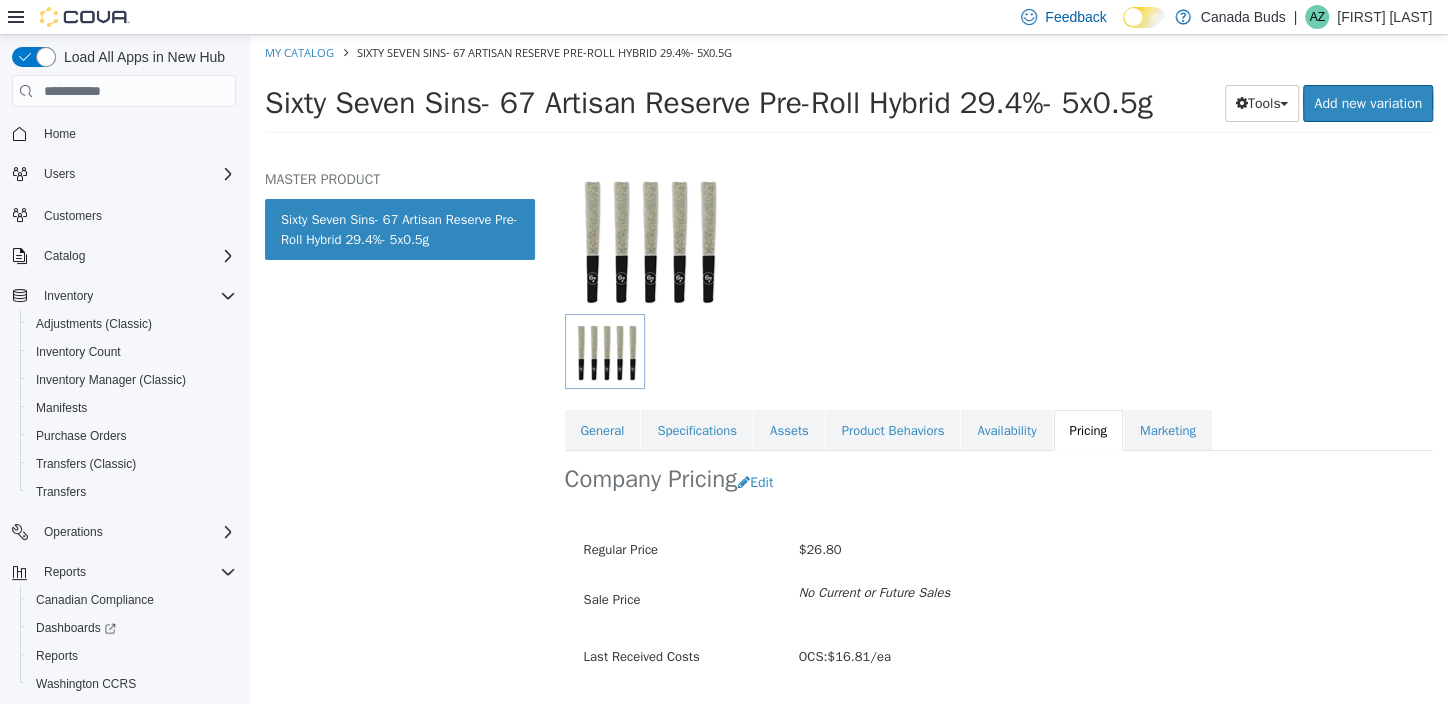 scroll, scrollTop: 170, scrollLeft: 0, axis: vertical 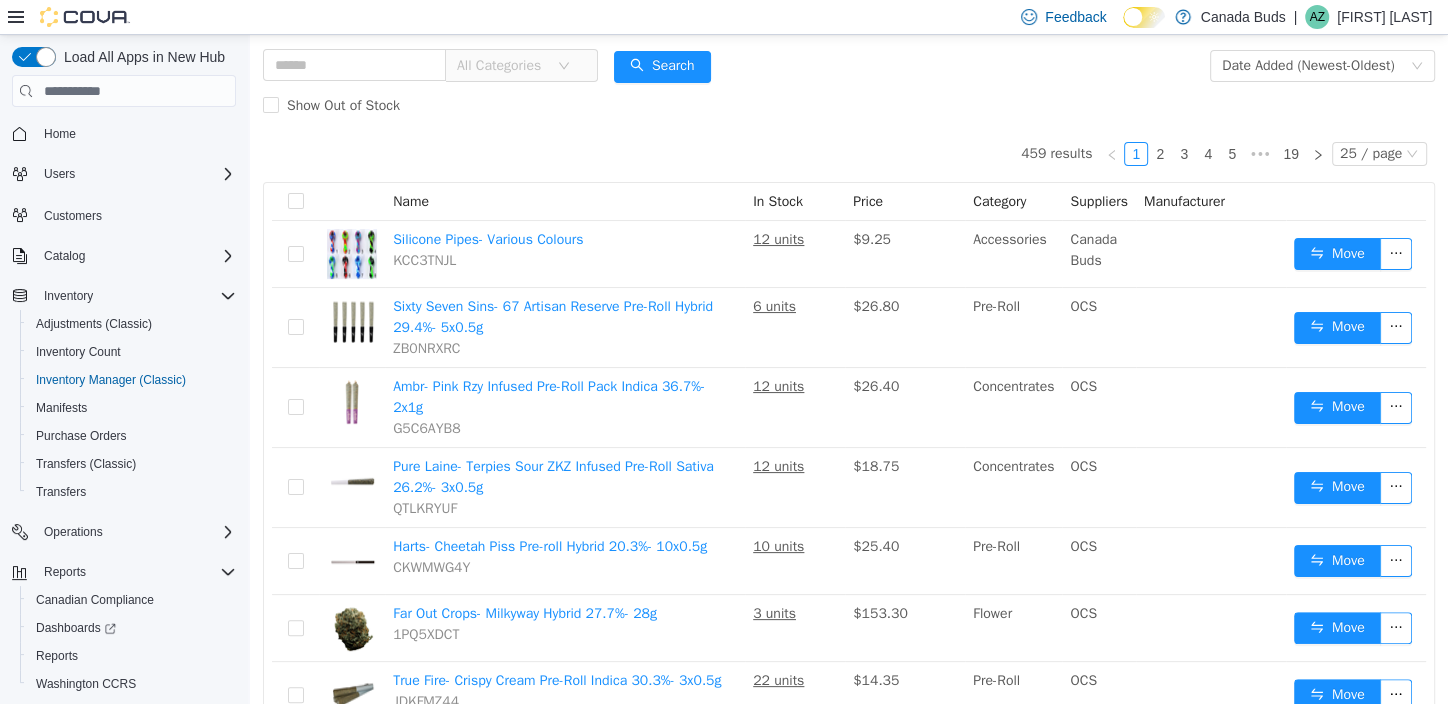 click on "All Categories" at bounding box center [502, 66] 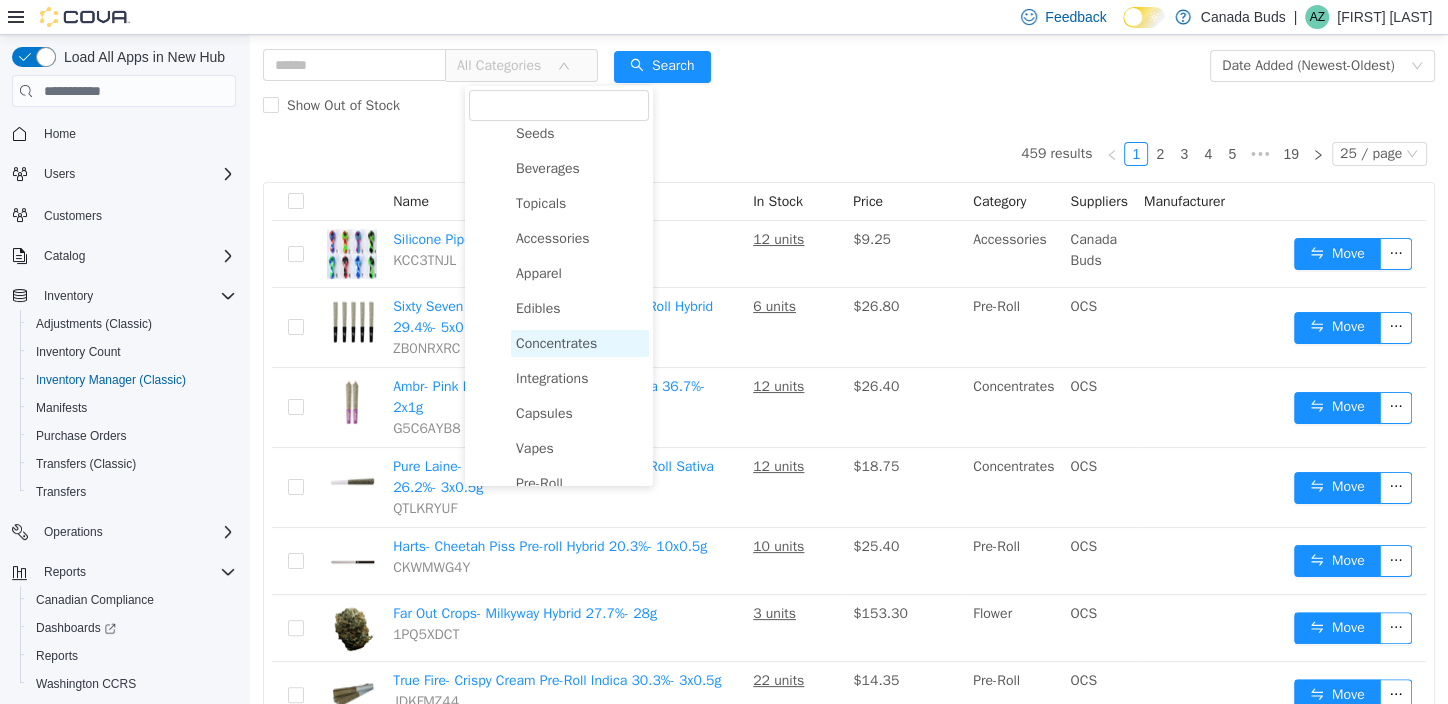 scroll, scrollTop: 300, scrollLeft: 0, axis: vertical 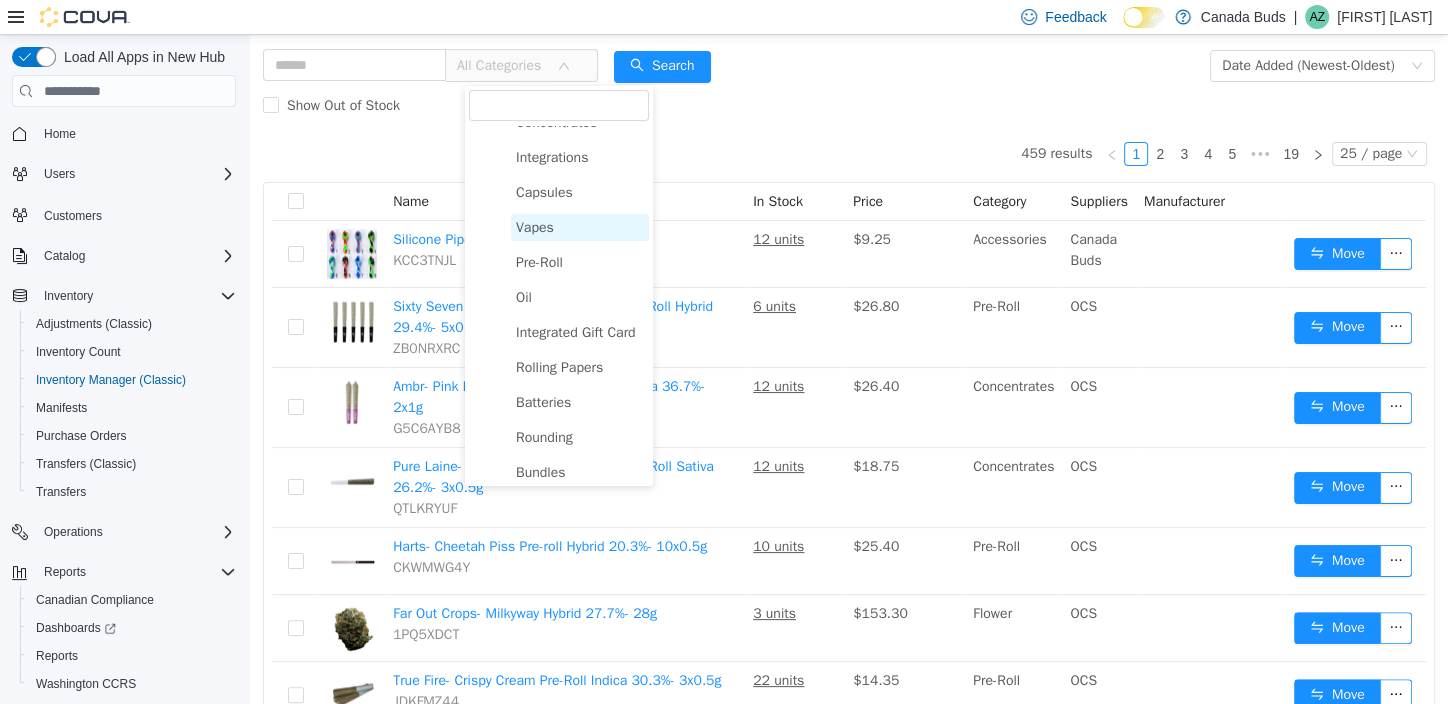 click on "Vapes" at bounding box center (535, 227) 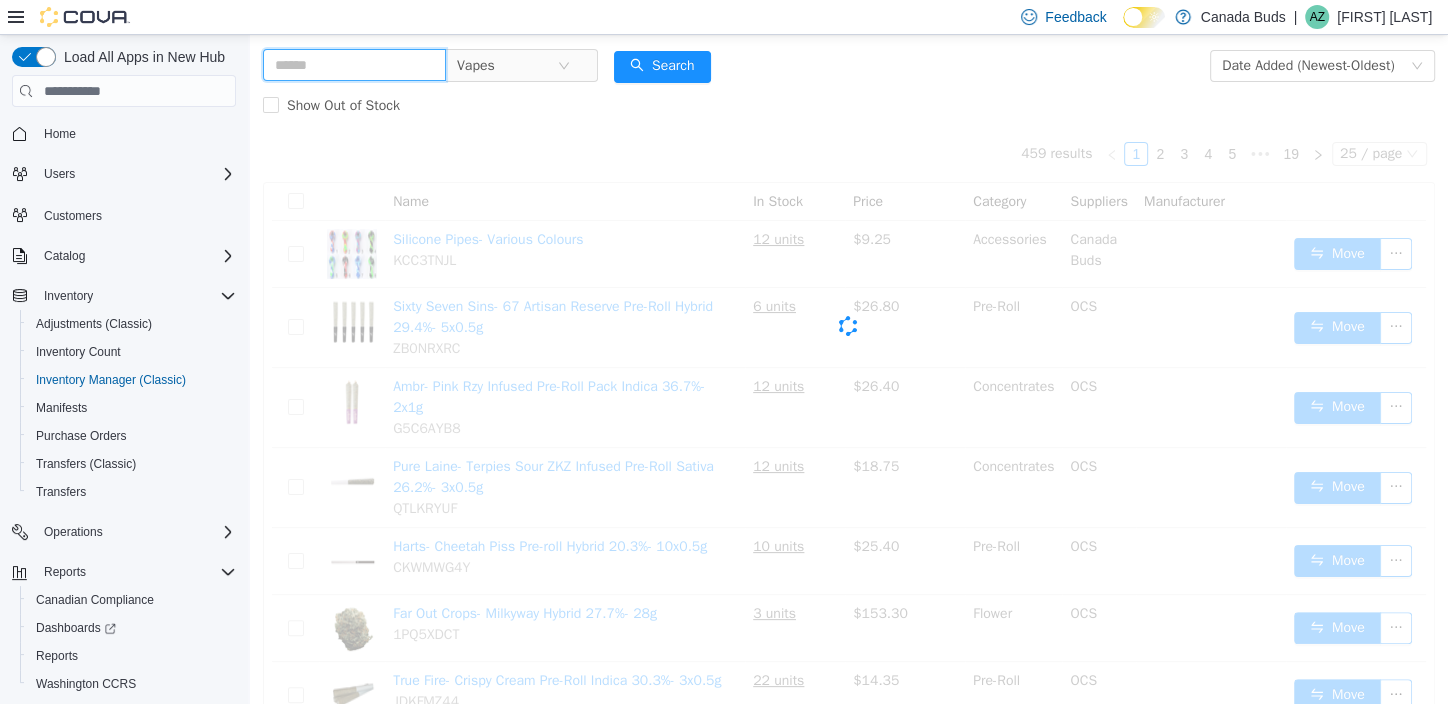 click at bounding box center (354, 65) 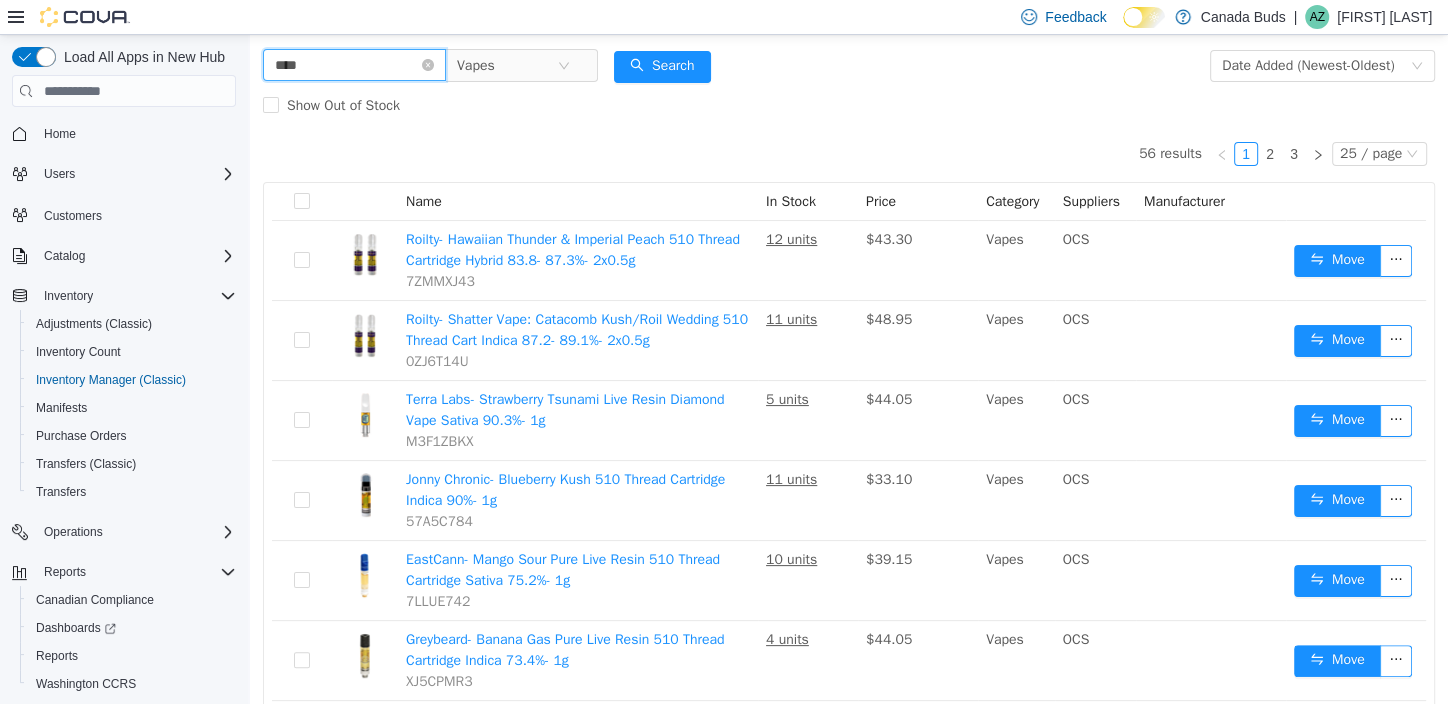 type on "****" 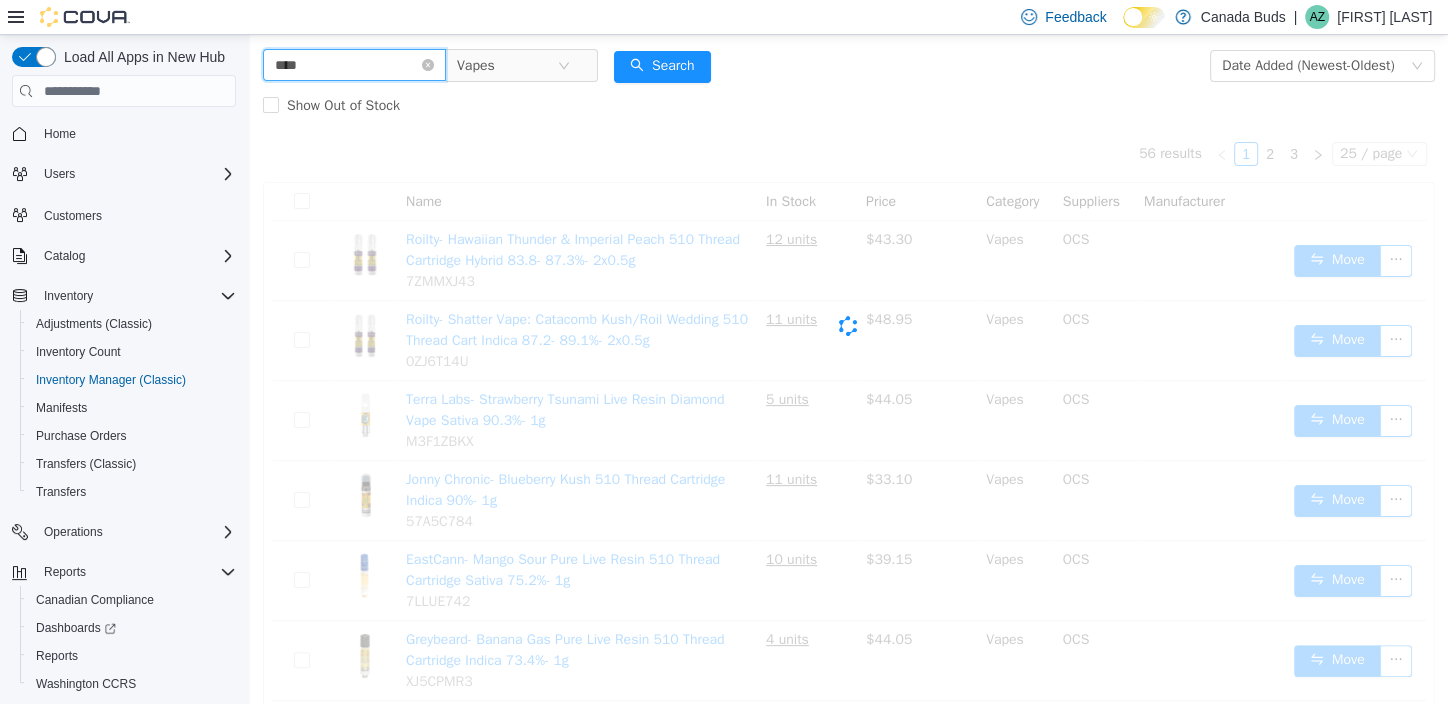 scroll, scrollTop: 0, scrollLeft: 0, axis: both 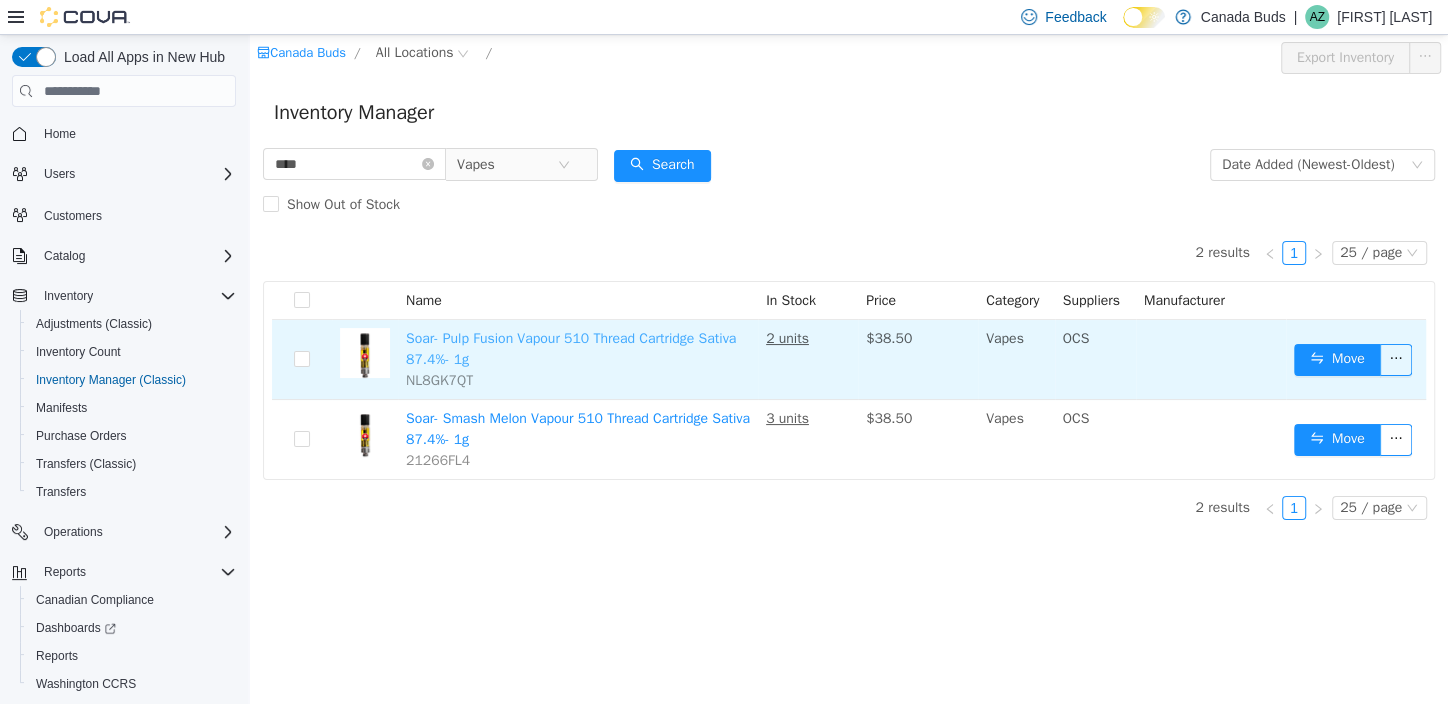 click on "Soar- Pulp Fusion Vapour 510 Thread Cartridge Sativa 87.4%- 1g" at bounding box center (571, 349) 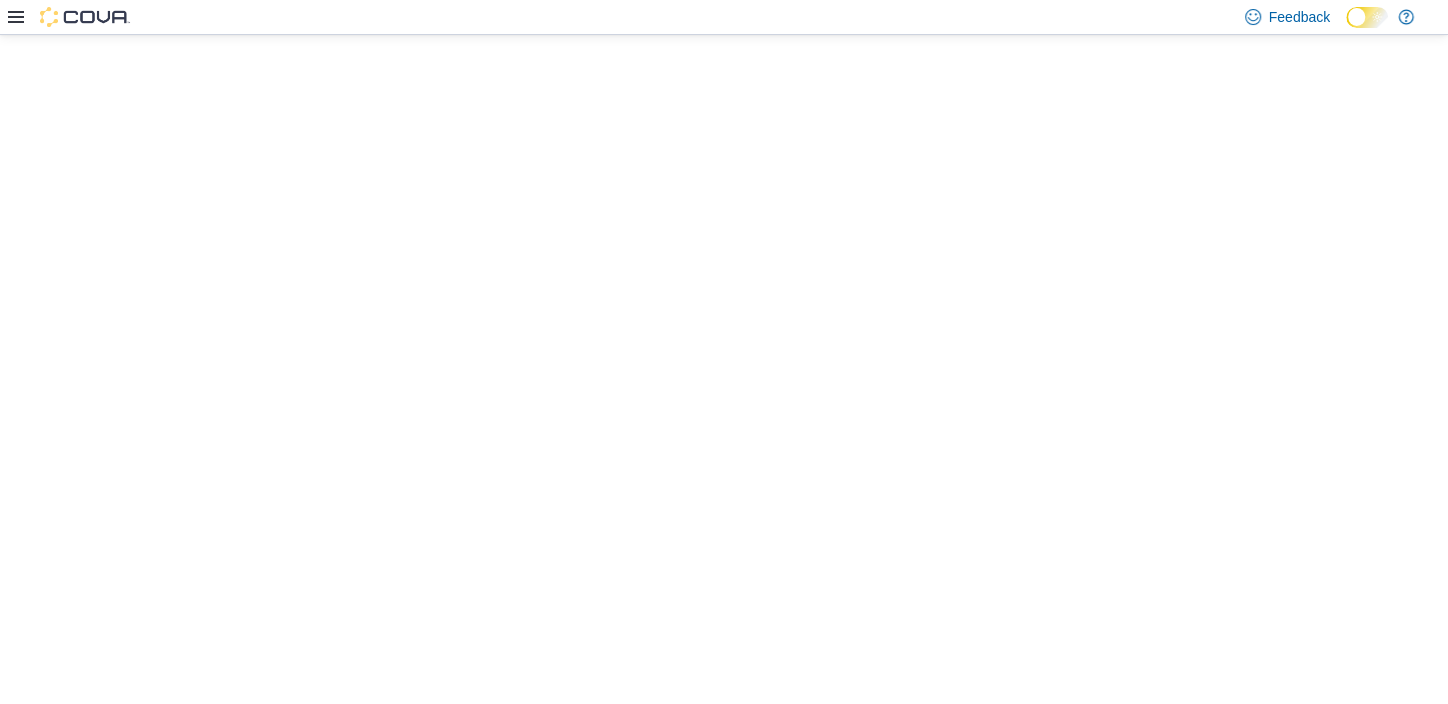 scroll, scrollTop: 0, scrollLeft: 0, axis: both 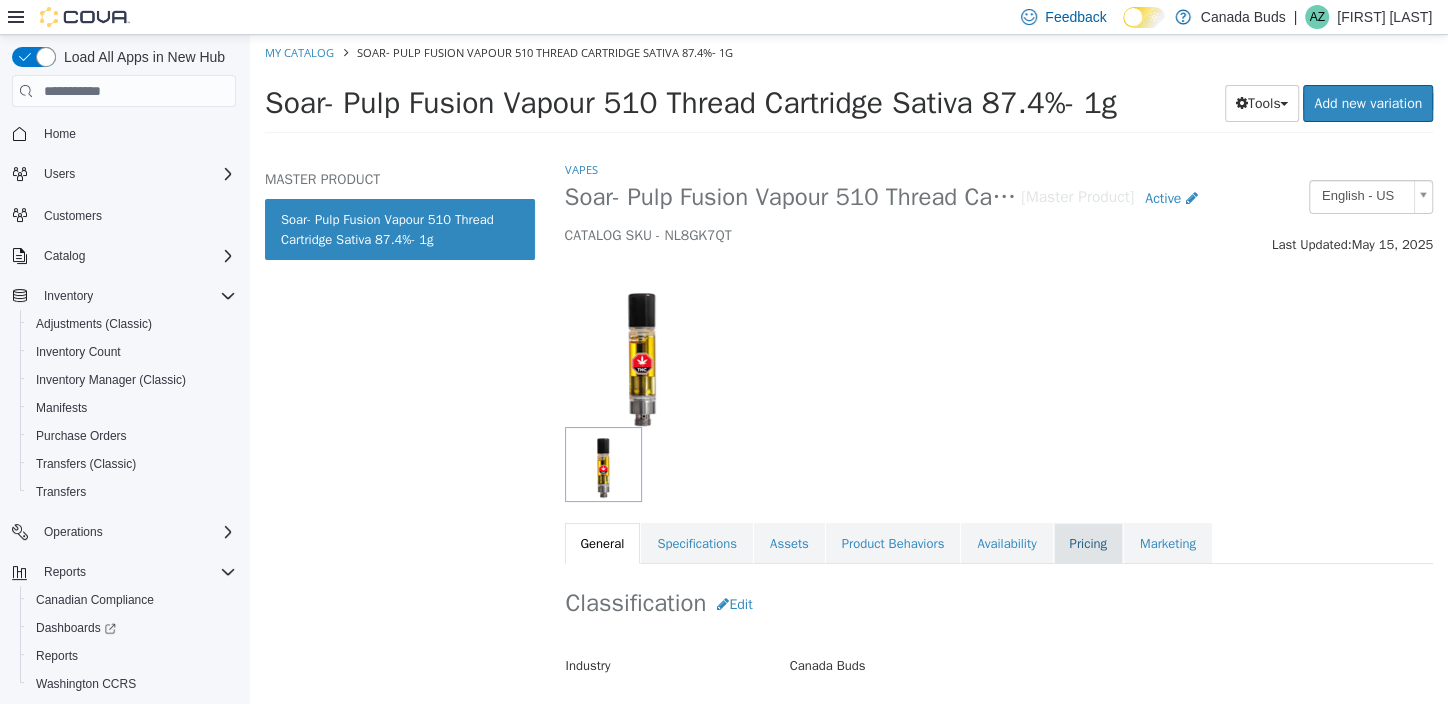 click on "Pricing" at bounding box center (1088, 544) 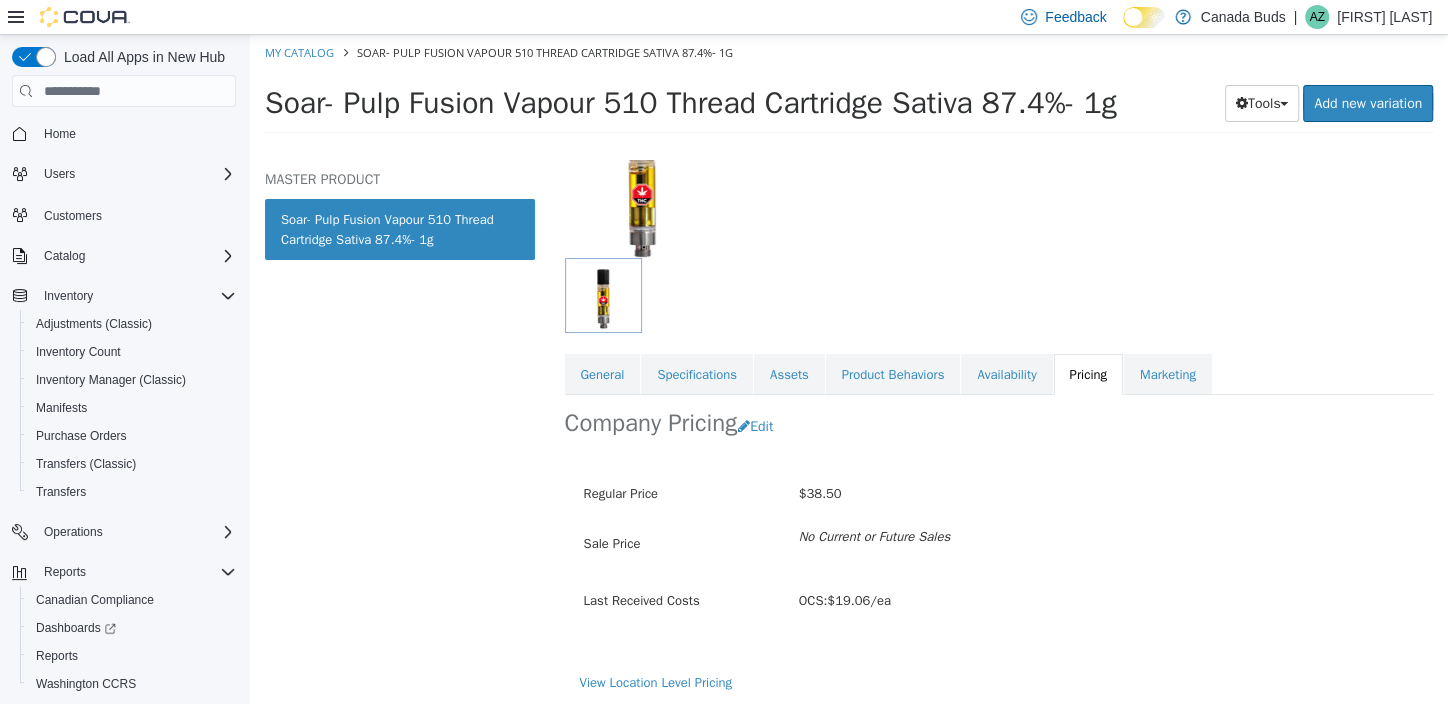scroll, scrollTop: 170, scrollLeft: 0, axis: vertical 